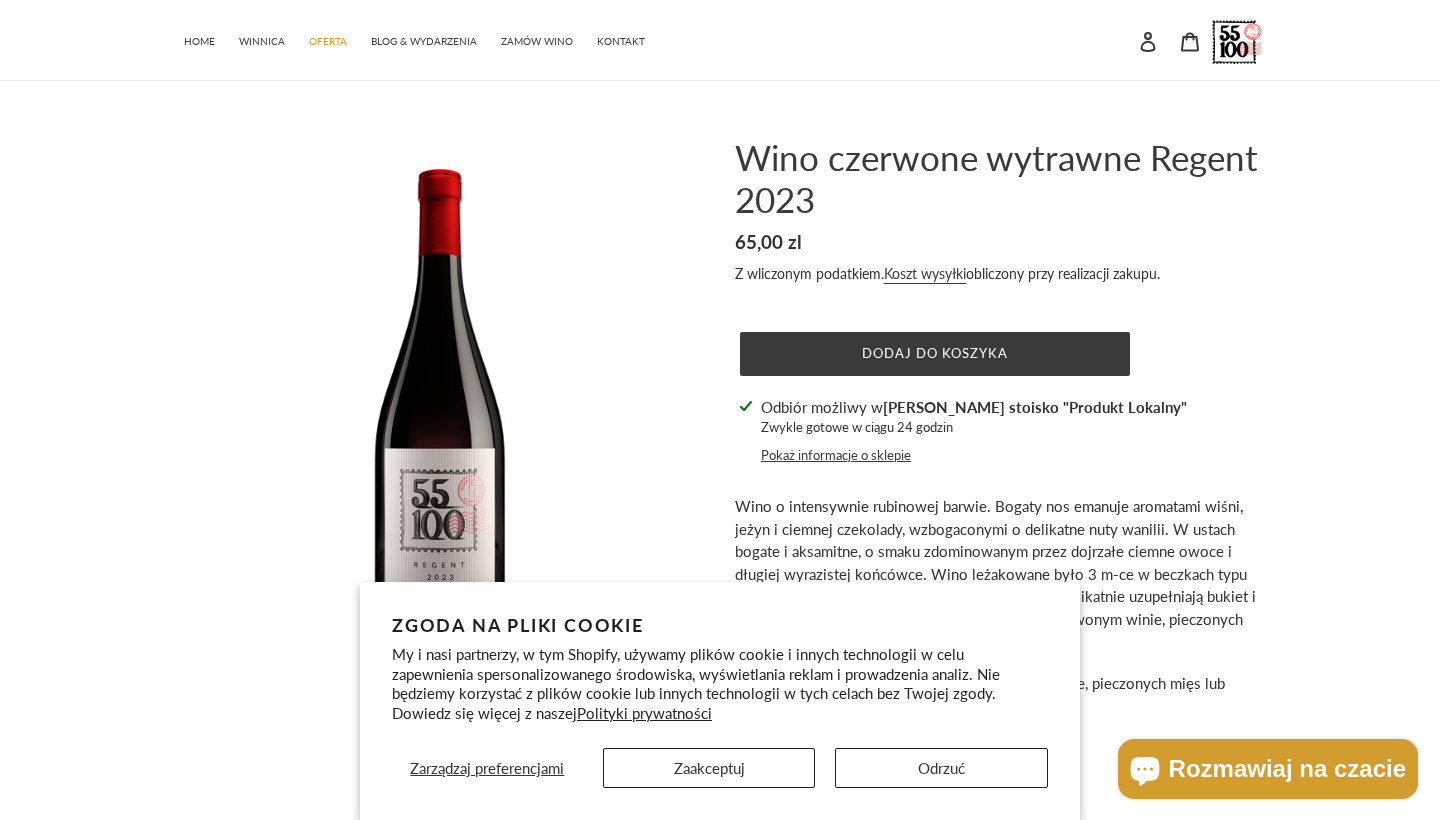 scroll, scrollTop: 0, scrollLeft: 0, axis: both 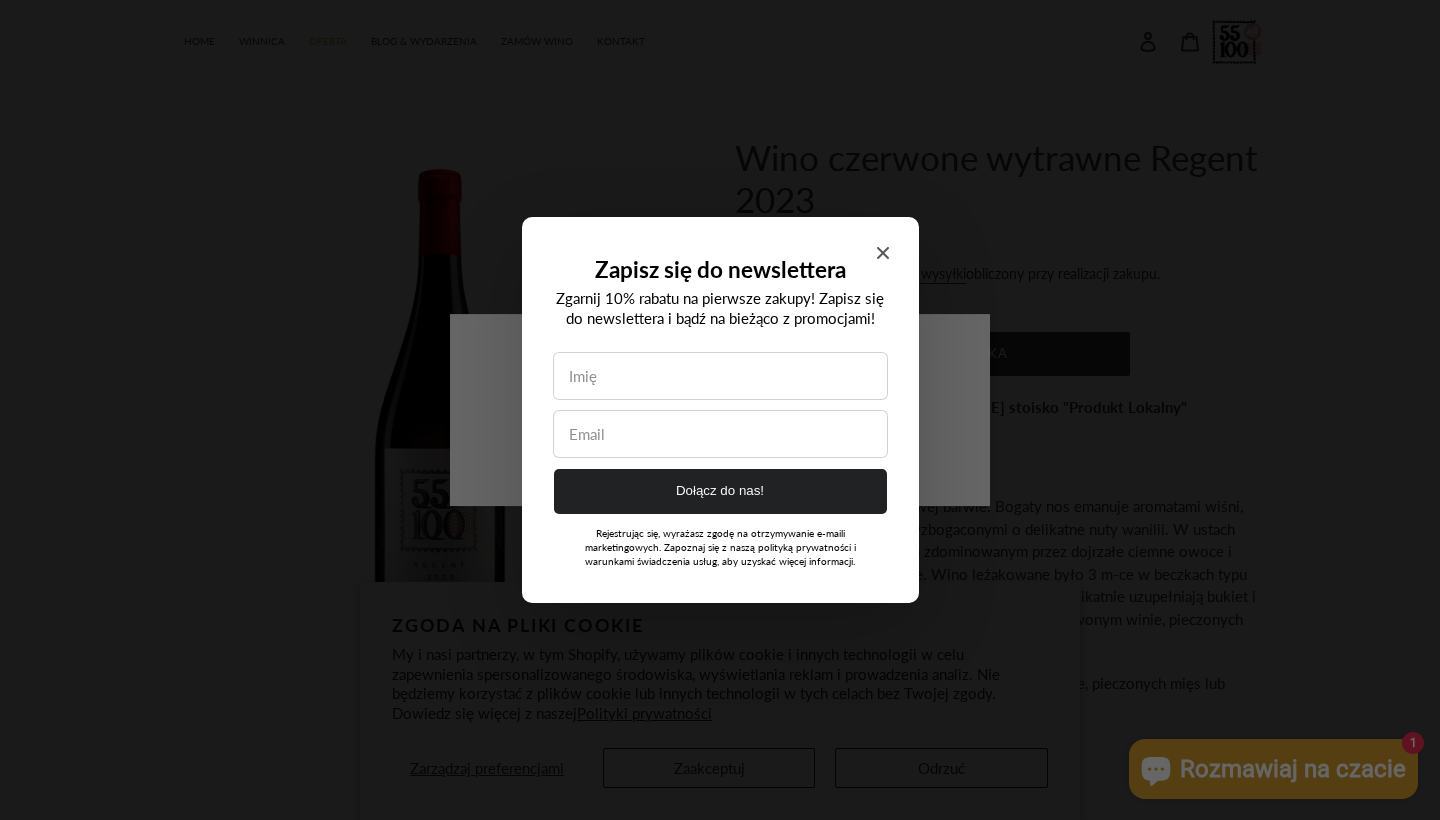 click 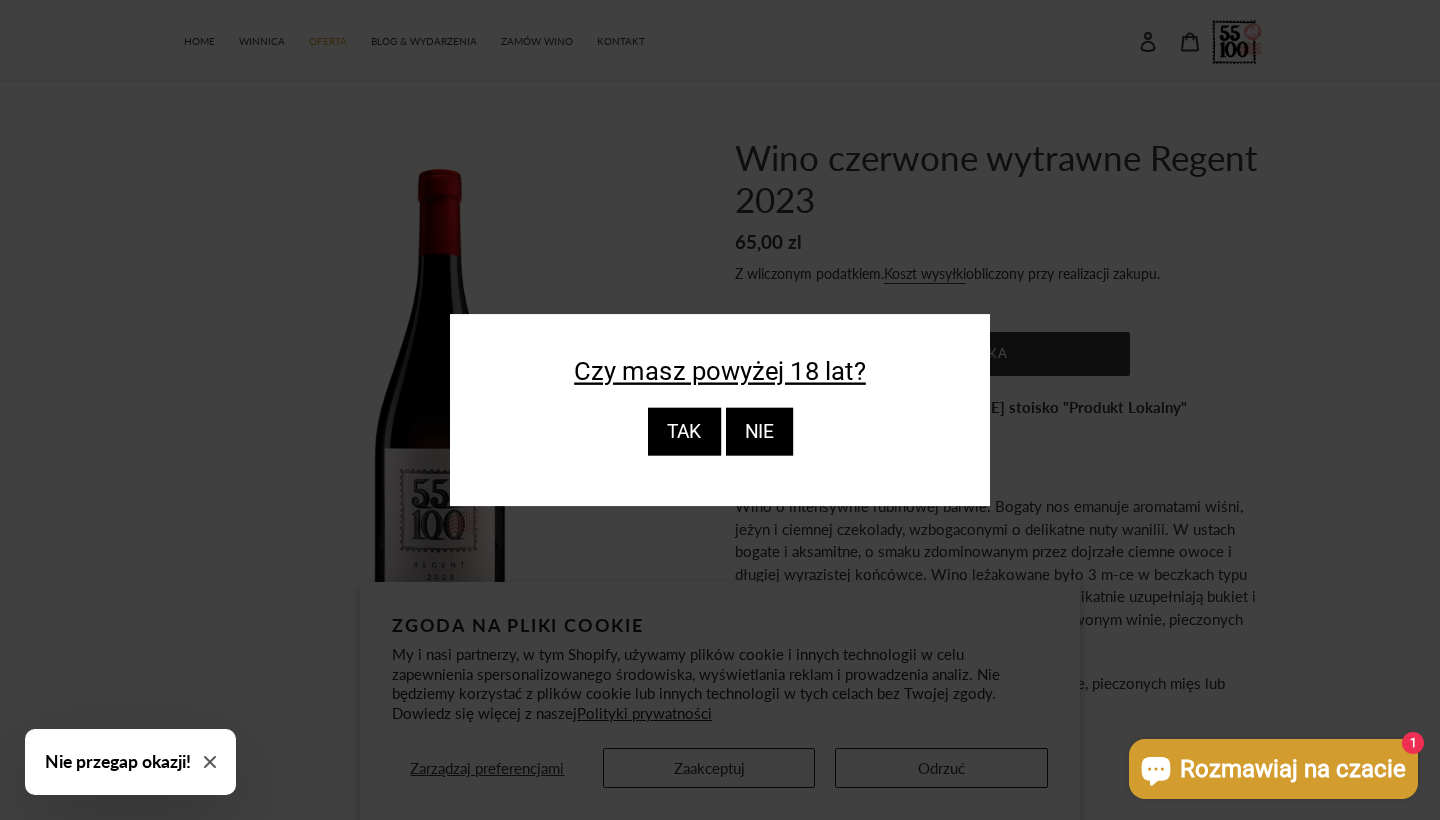 click on "TAK" at bounding box center [683, 432] 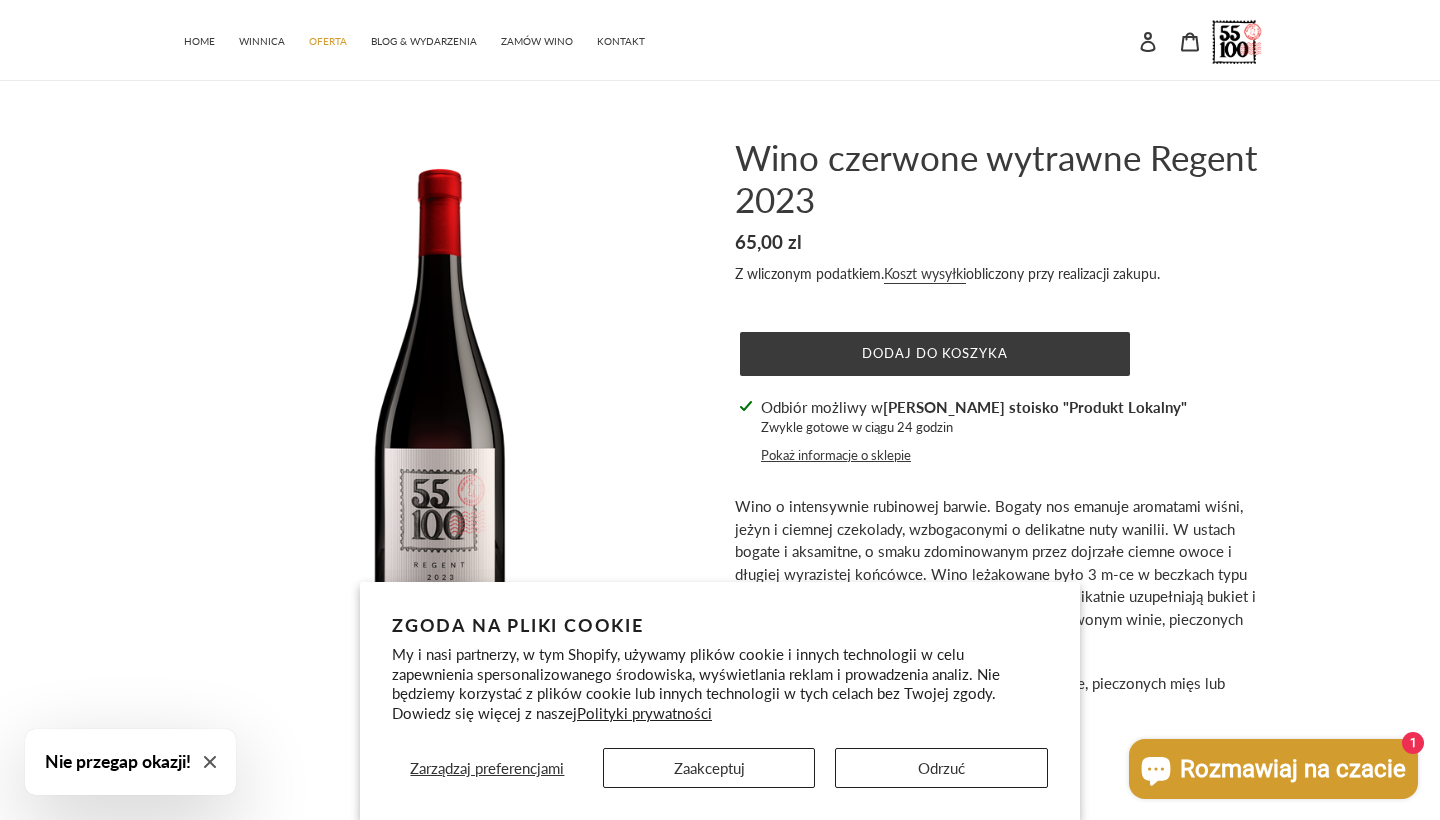 click on "Zaakceptuj" at bounding box center [709, 768] 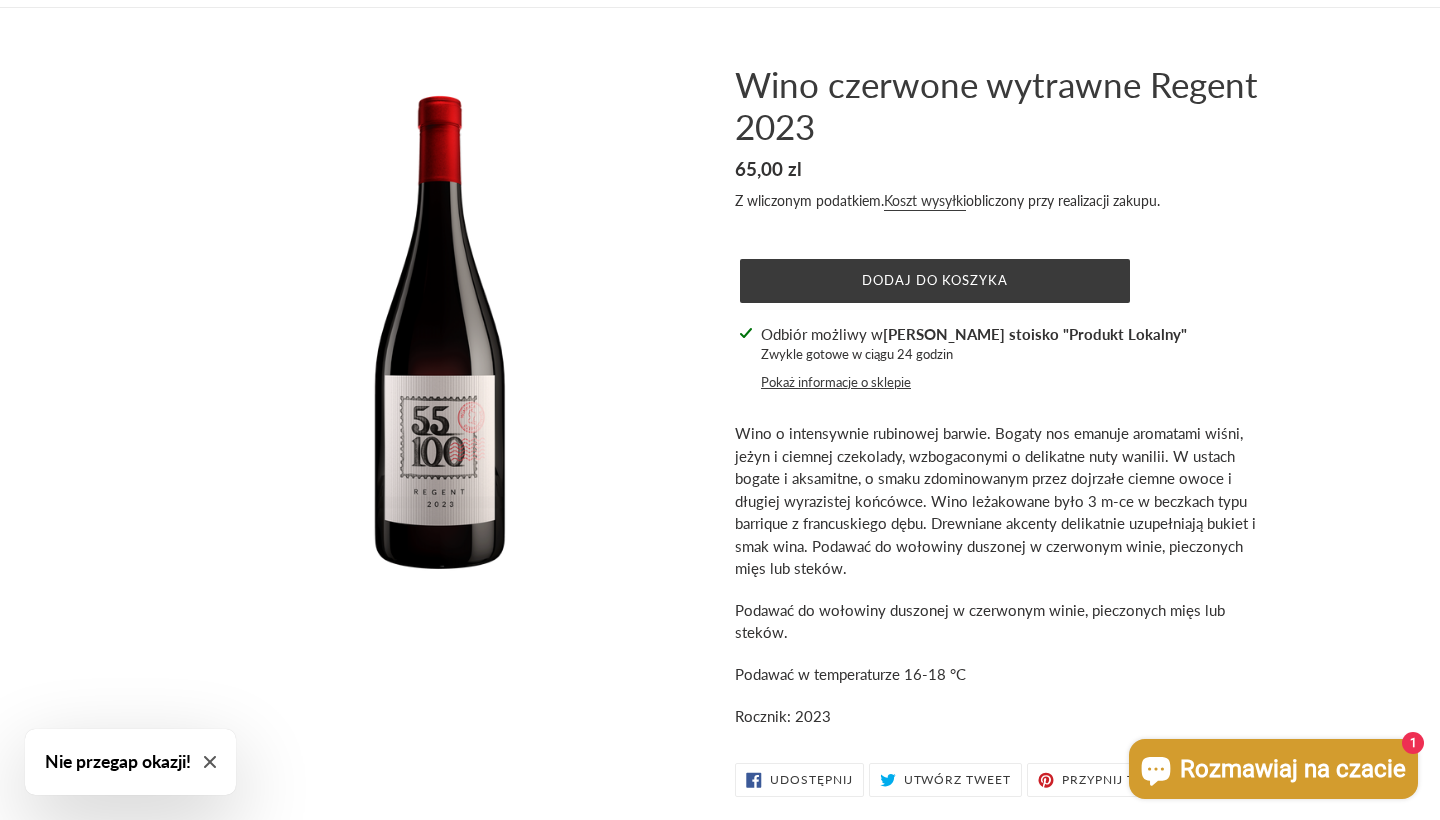 scroll, scrollTop: 84, scrollLeft: 0, axis: vertical 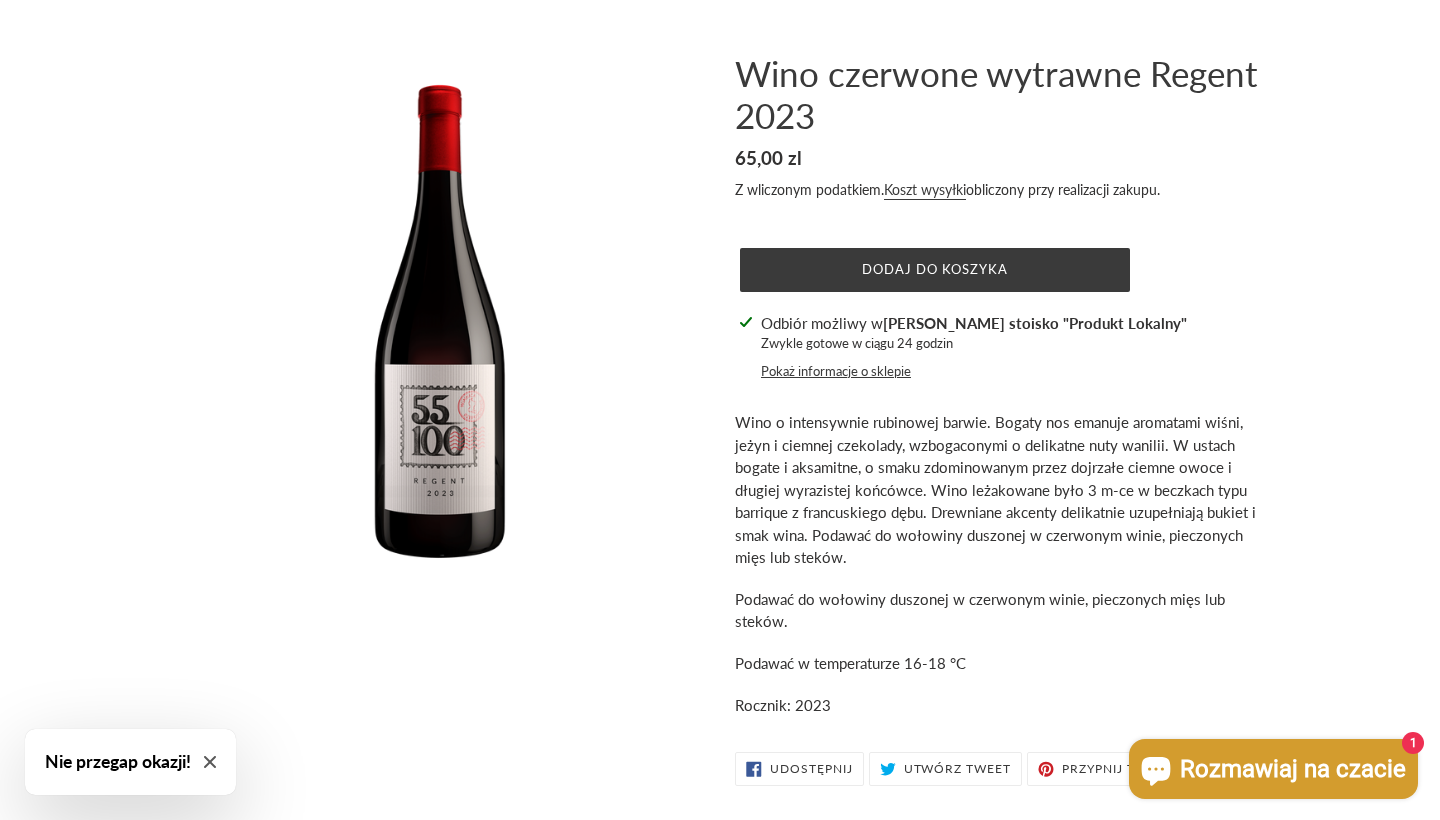 click on "Rozmawiaj na czacie 1" at bounding box center [1273, 769] 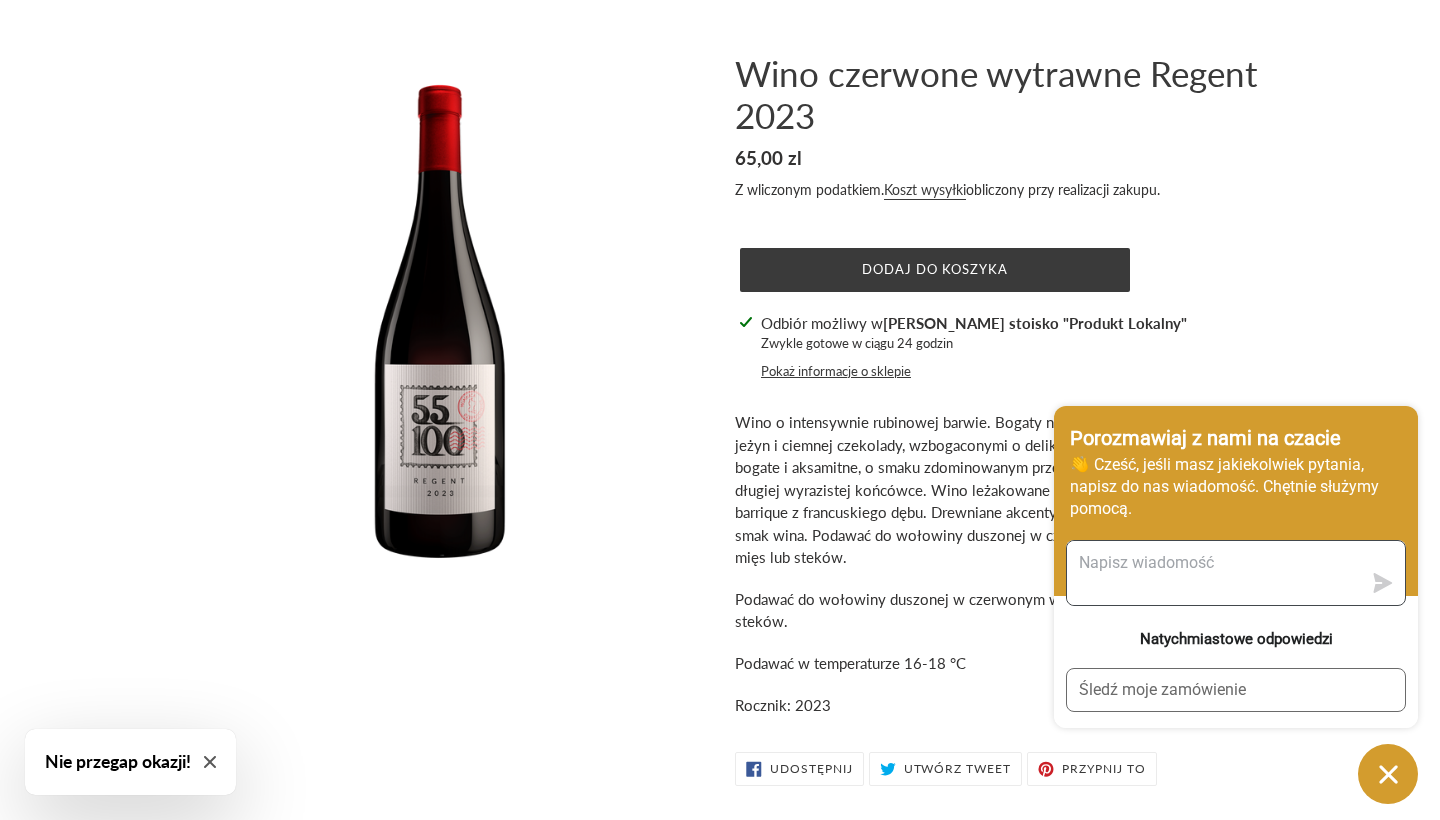 click at bounding box center (1214, 573) 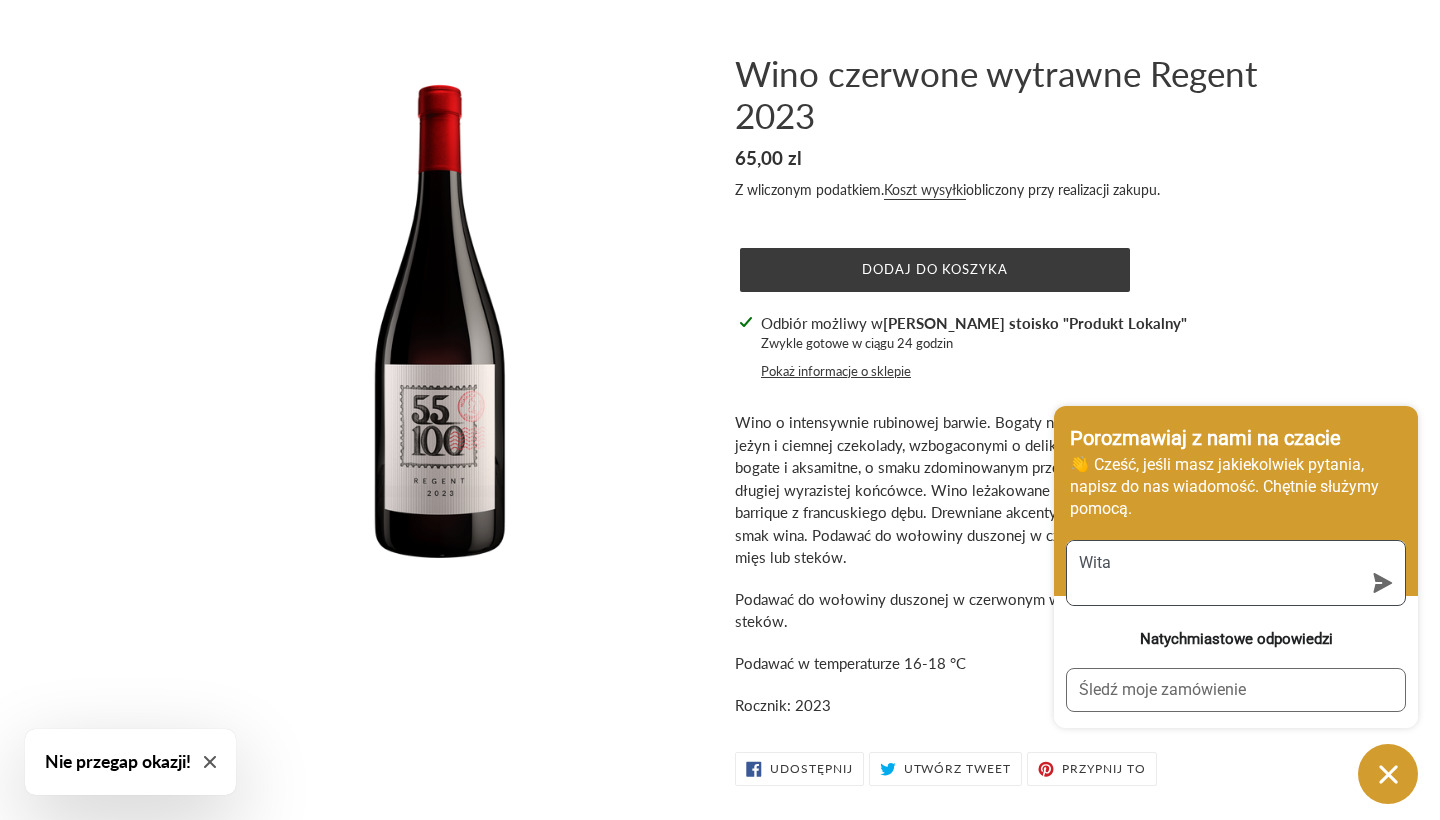 type on "Witam" 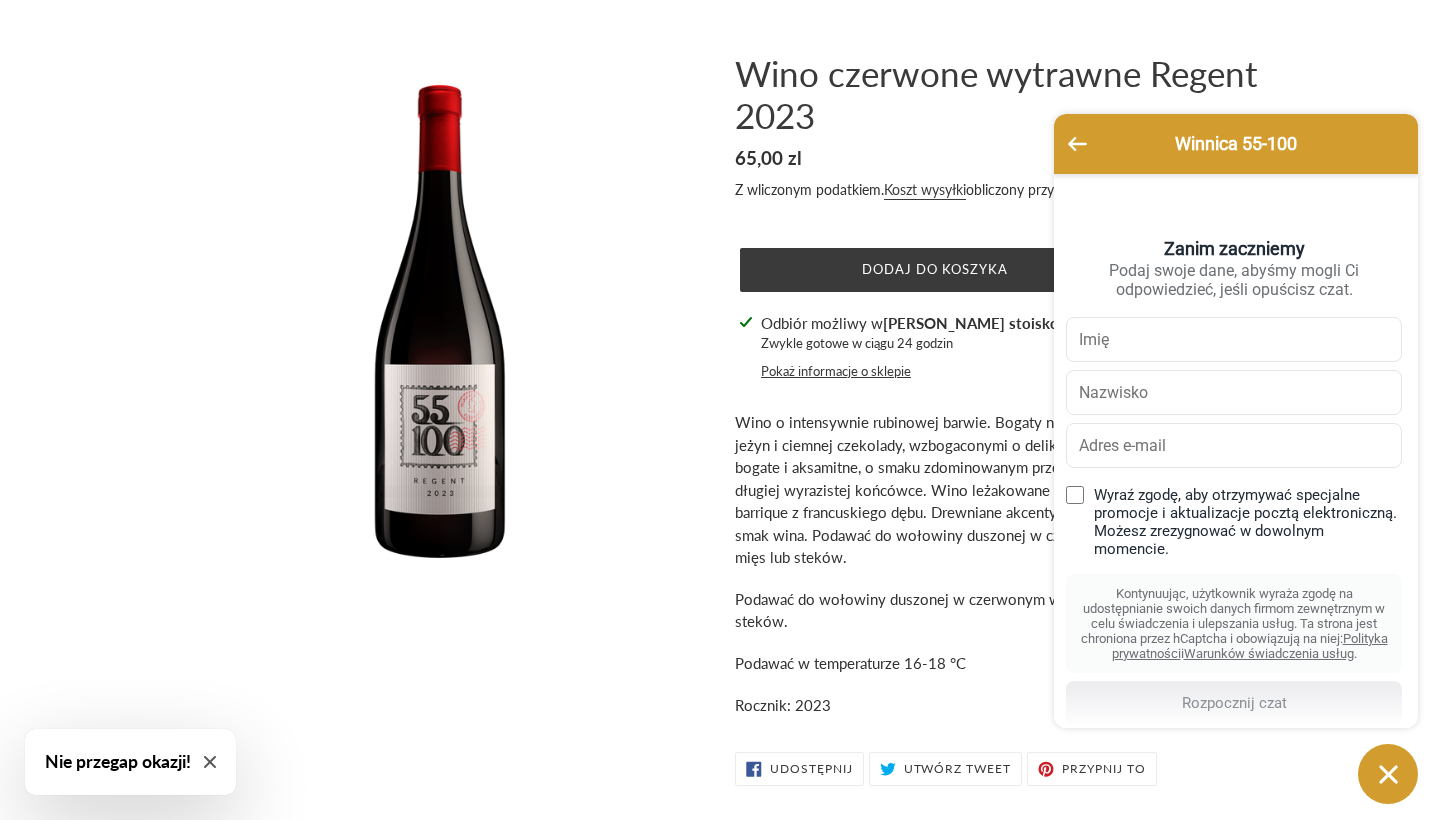 click on "Winnica 55-100" at bounding box center (1236, 144) 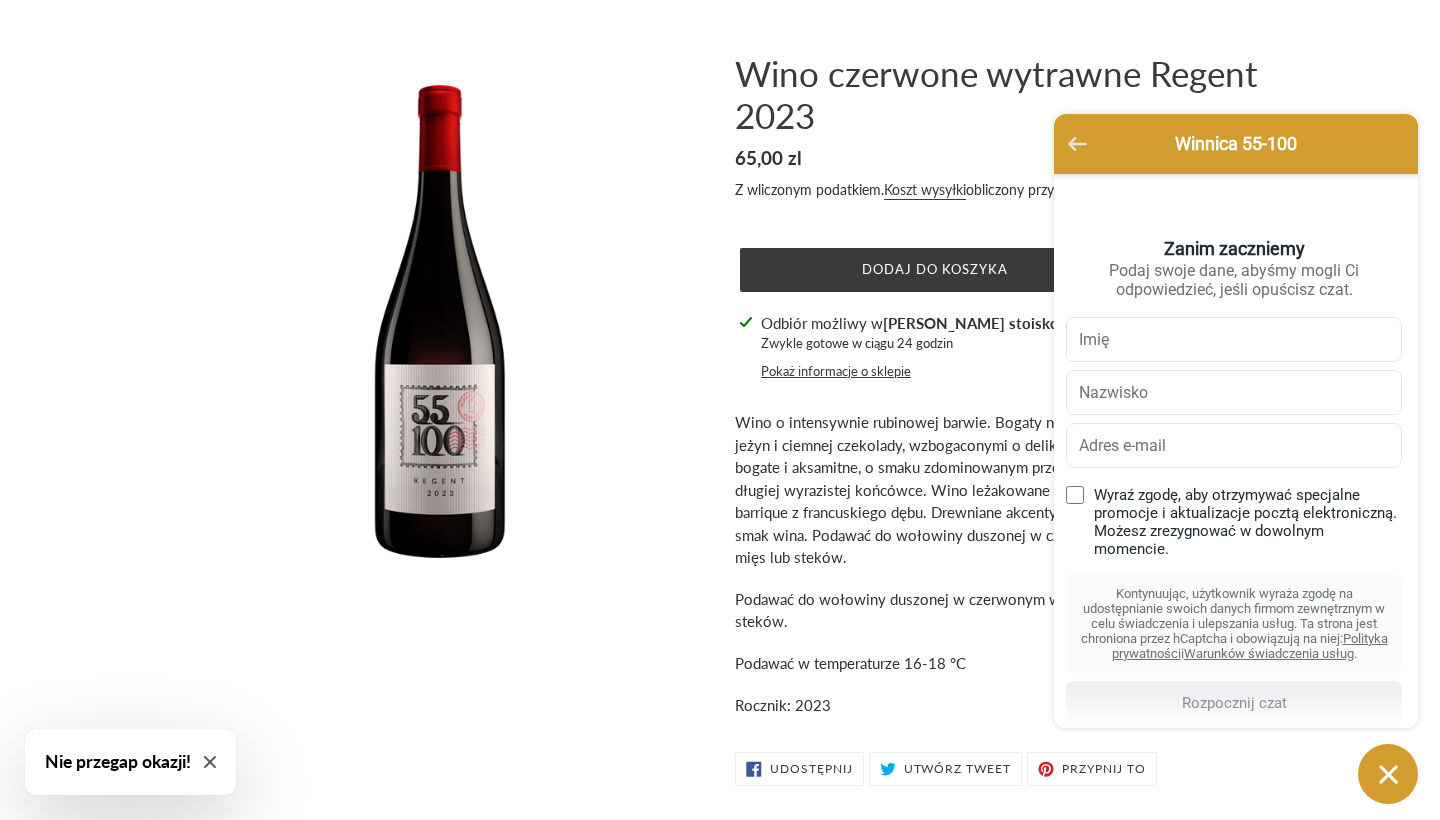 click 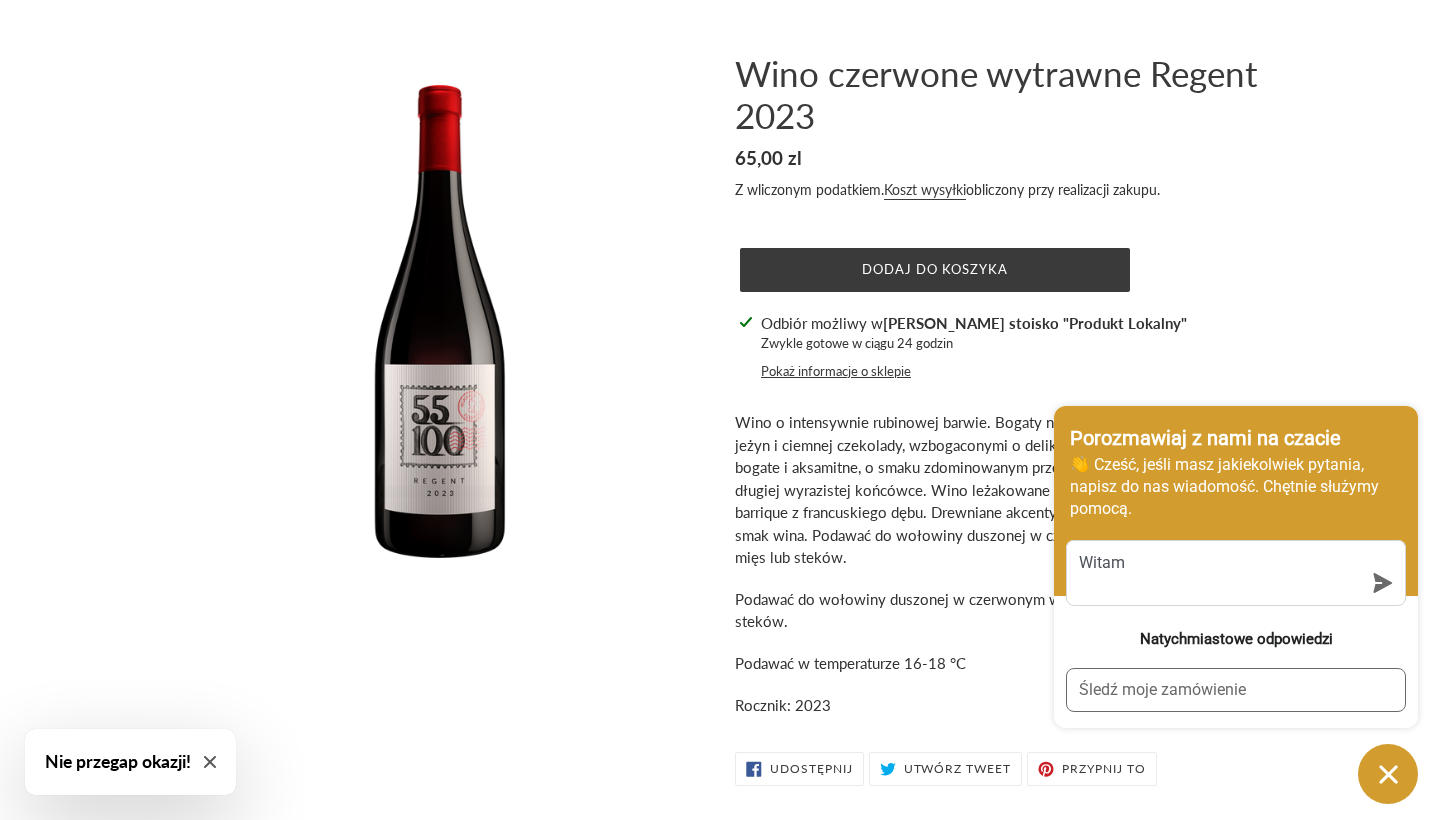 click 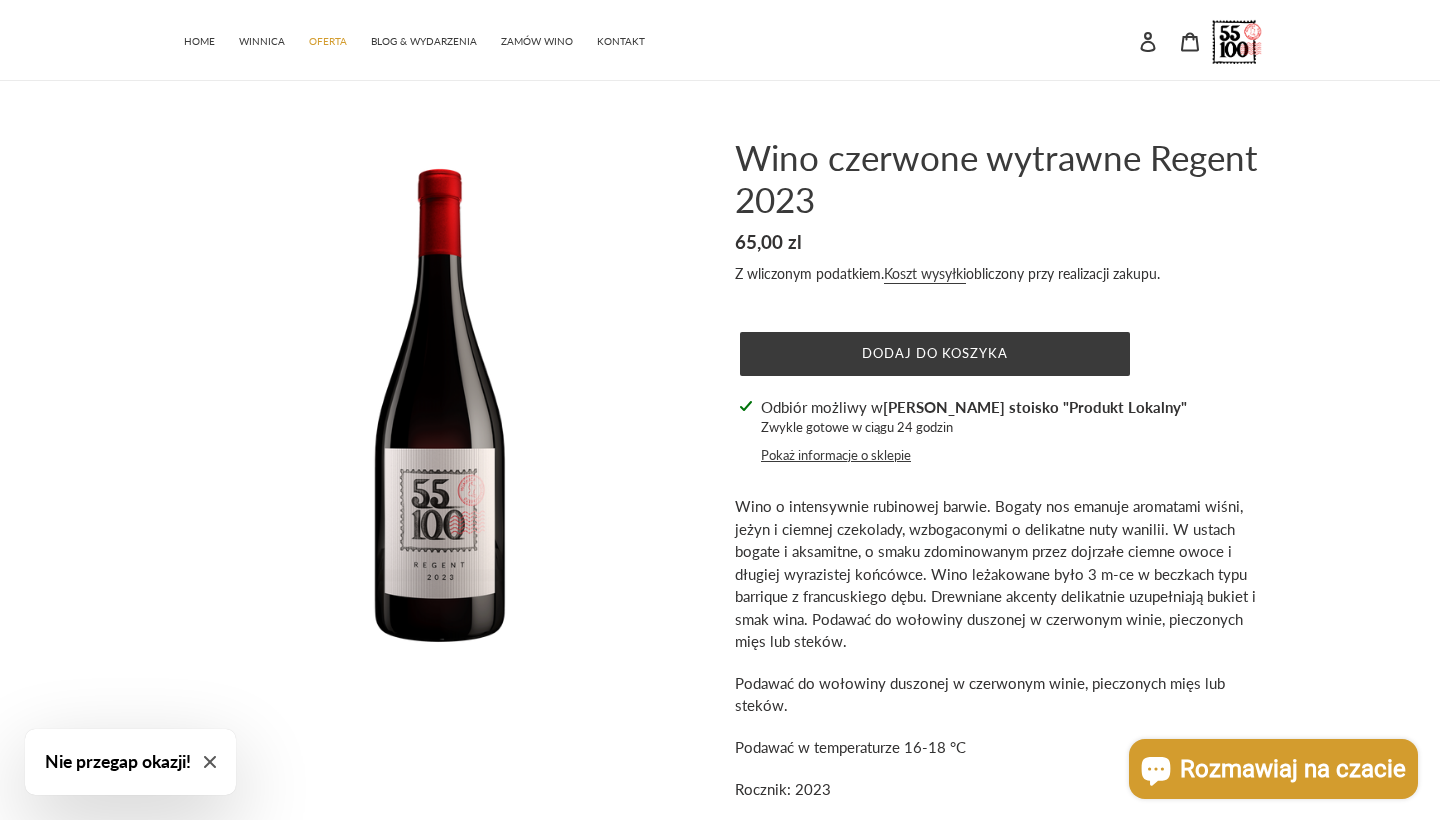 scroll, scrollTop: 0, scrollLeft: 0, axis: both 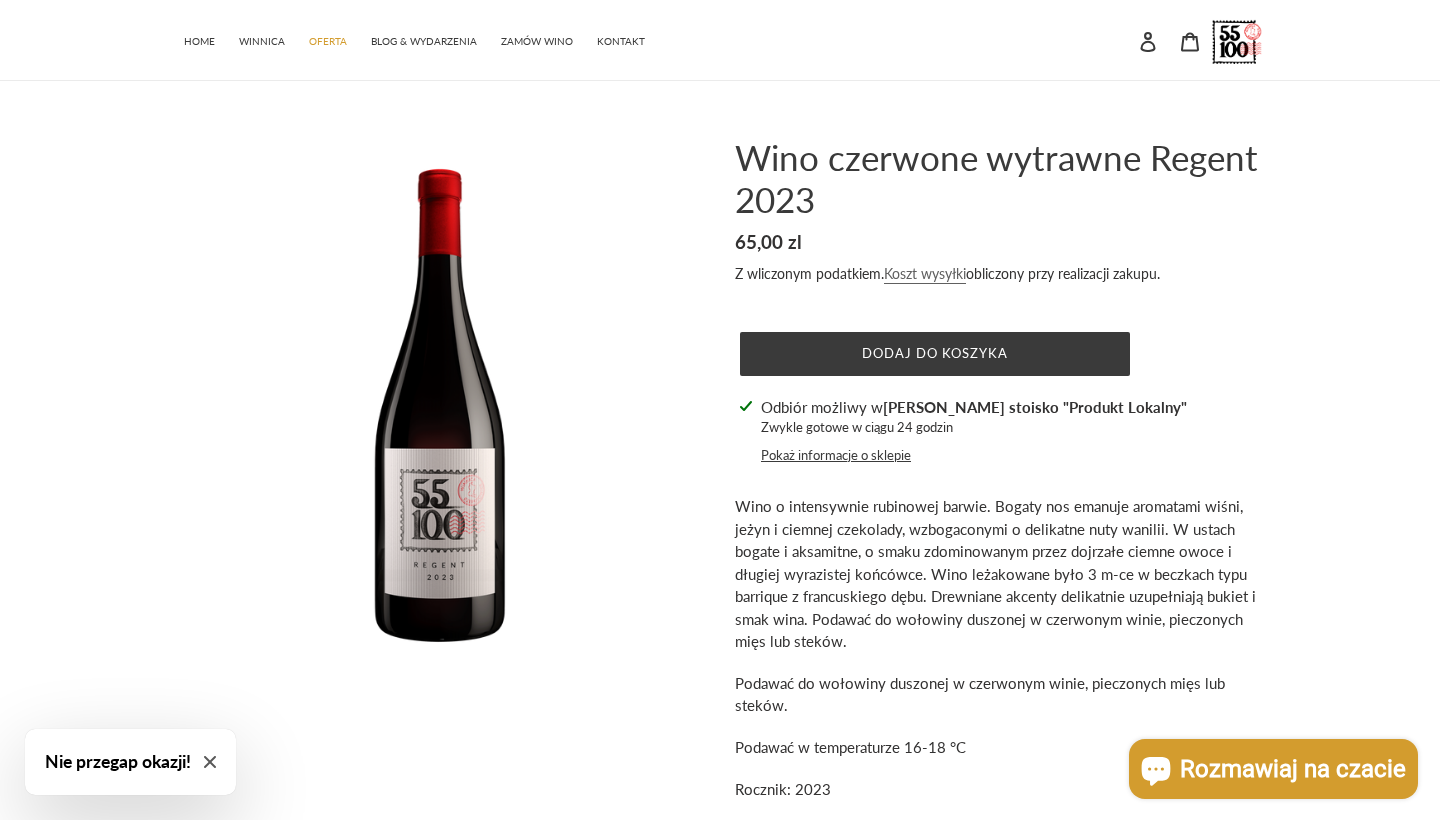 click on "Koszt wysyłki" at bounding box center [925, 274] 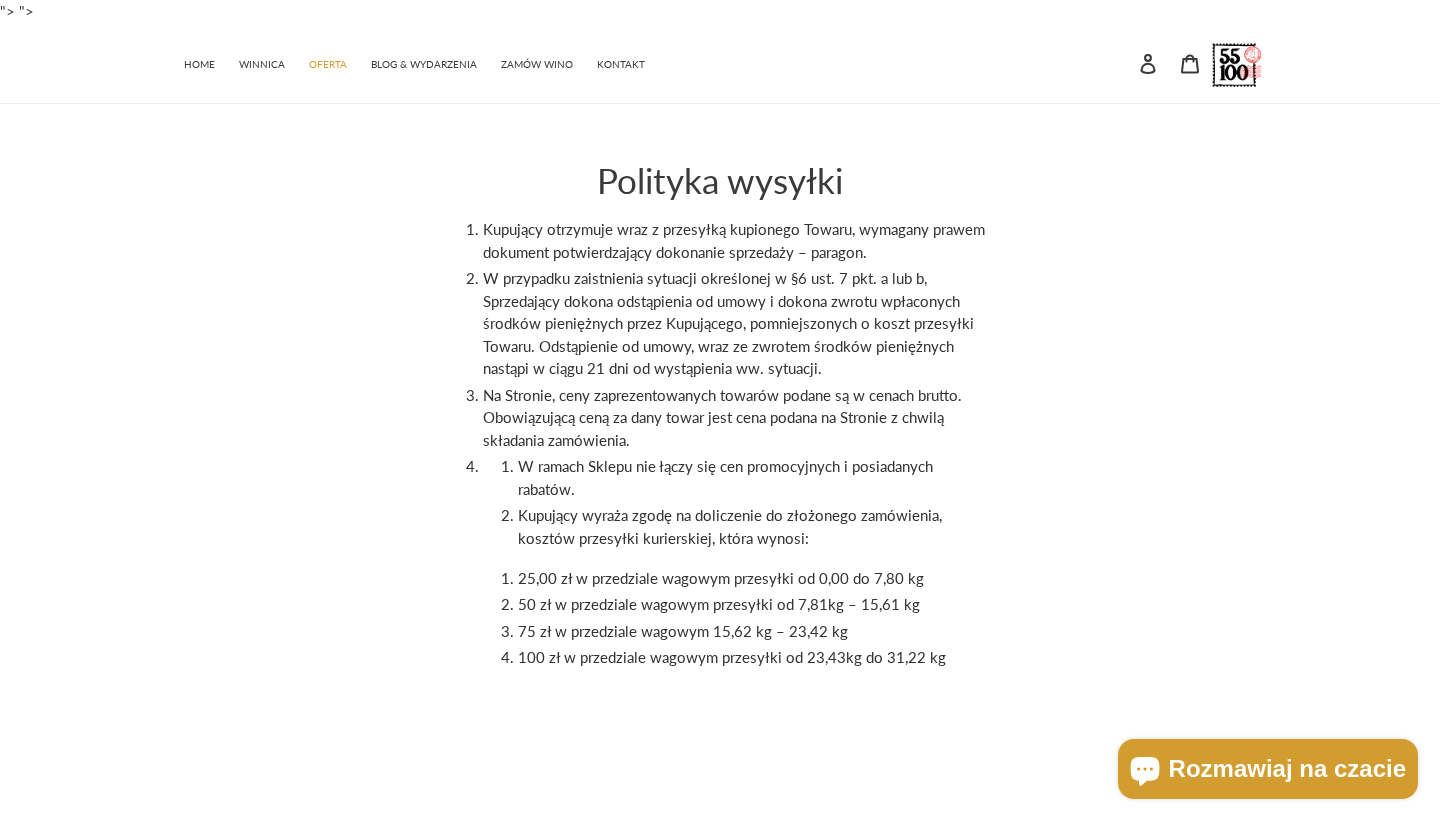 scroll, scrollTop: 0, scrollLeft: 0, axis: both 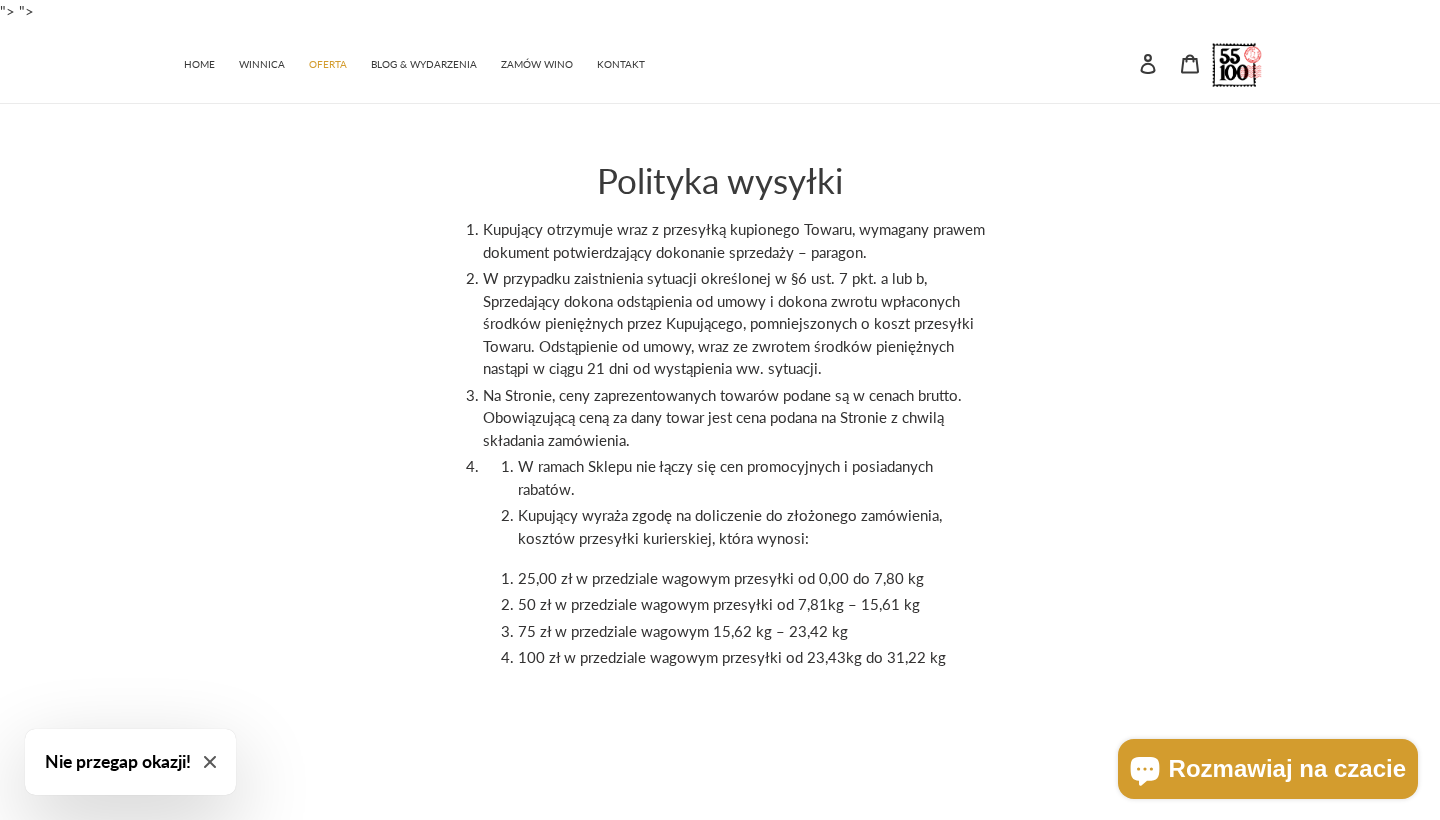click on "Nie przegap okazji!" at bounding box center (118, 762) 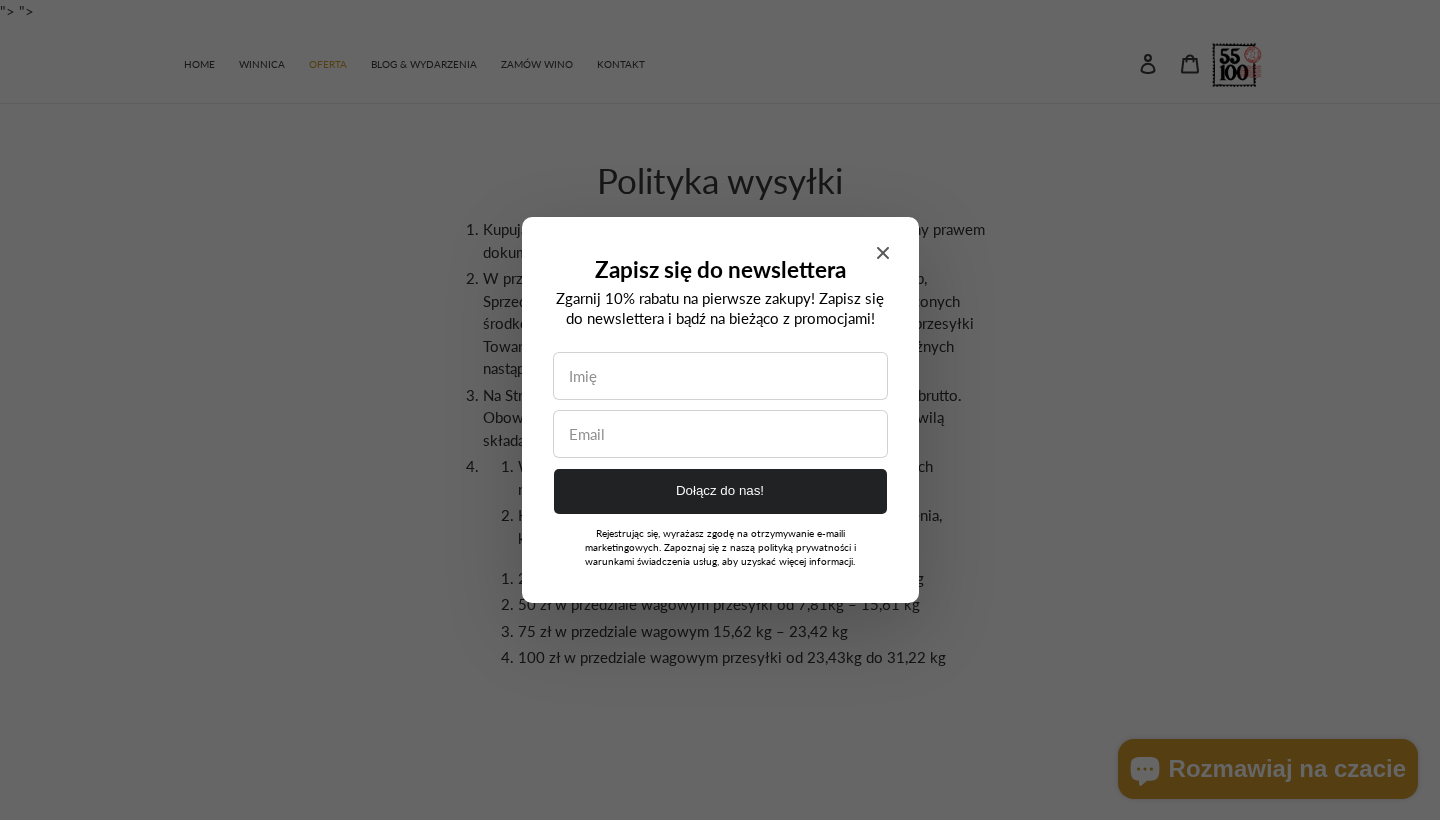 click 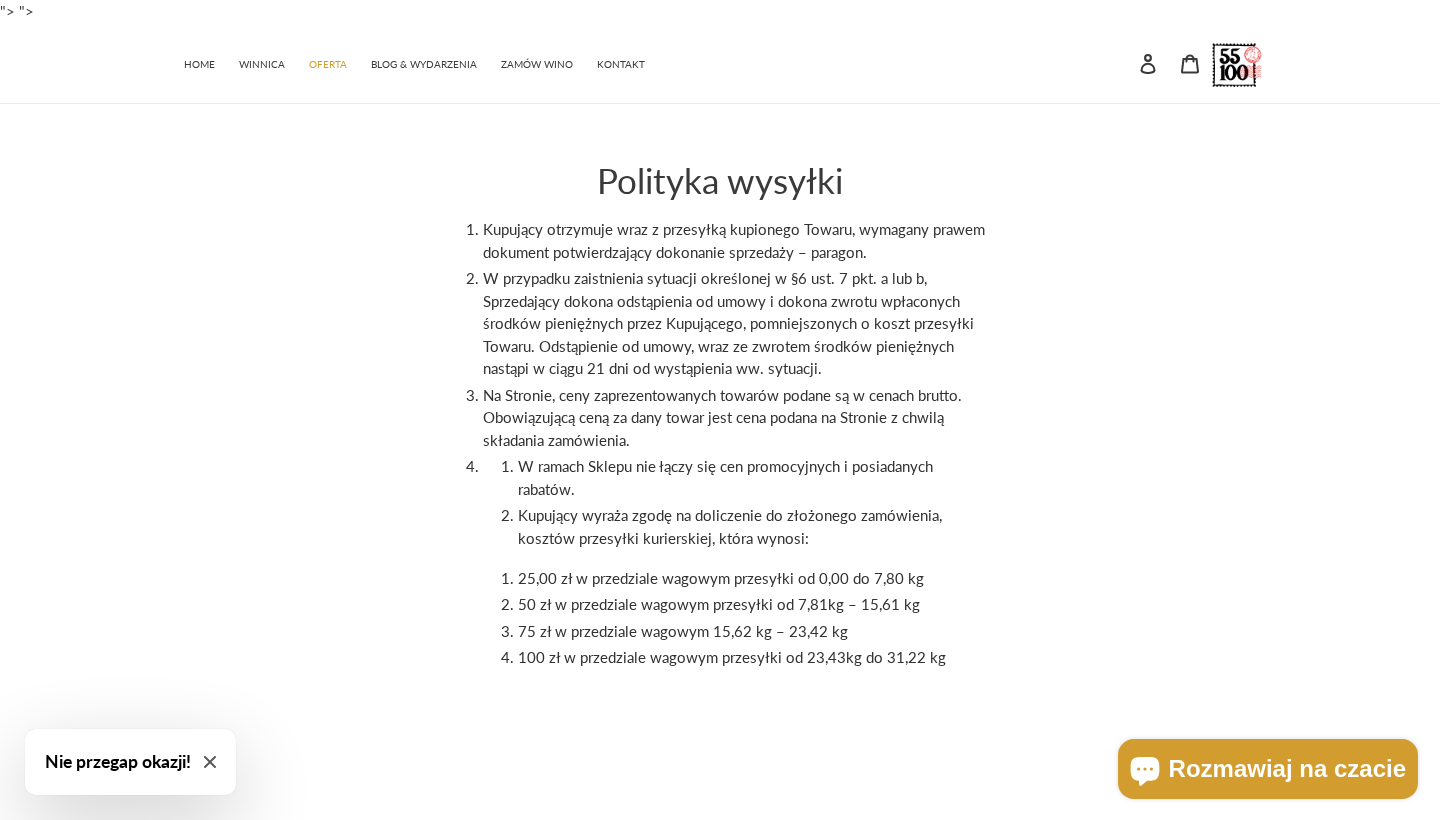 scroll, scrollTop: 0, scrollLeft: 0, axis: both 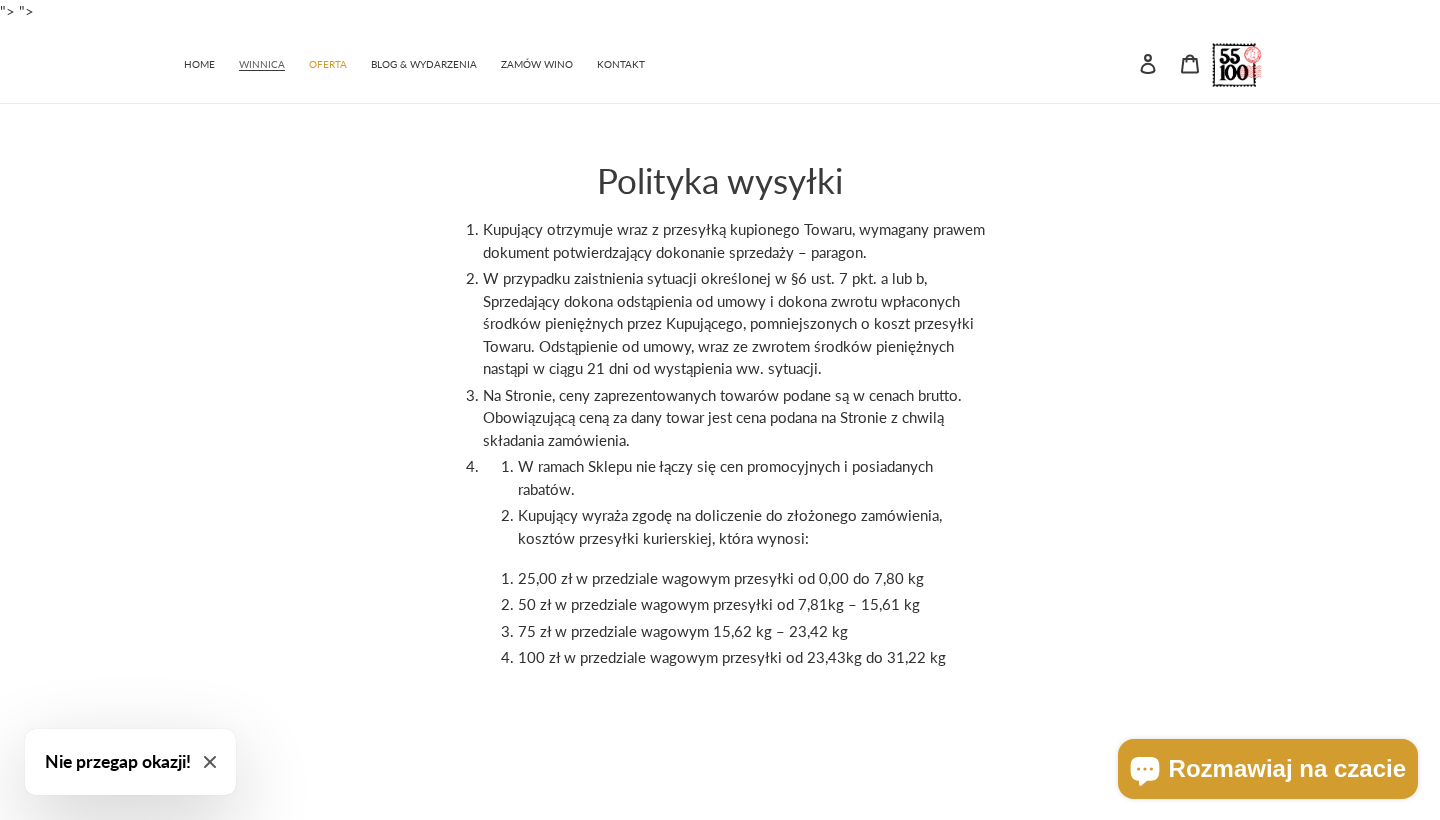 click on "WINNICA" at bounding box center [262, 64] 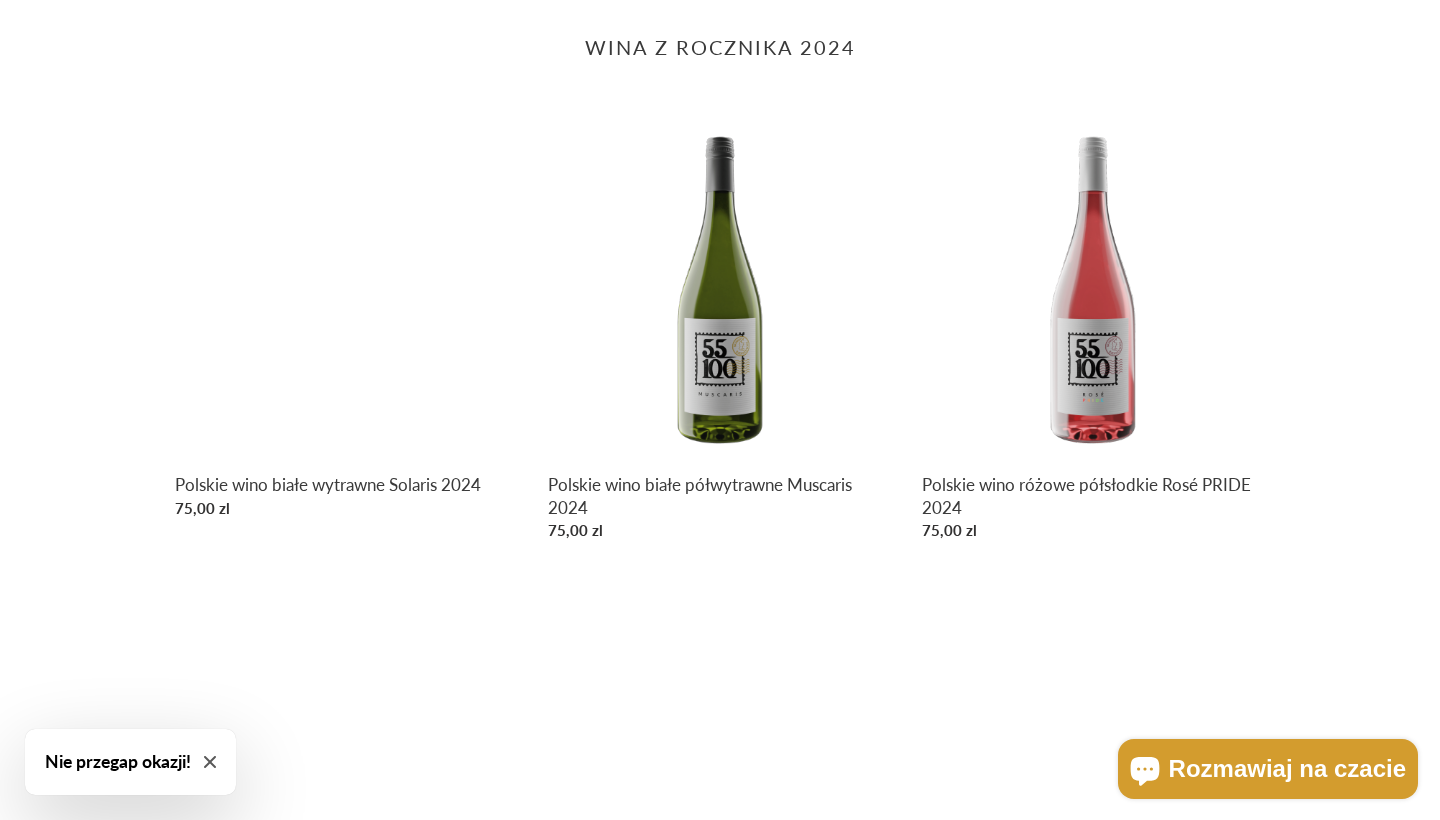 scroll, scrollTop: 819, scrollLeft: 0, axis: vertical 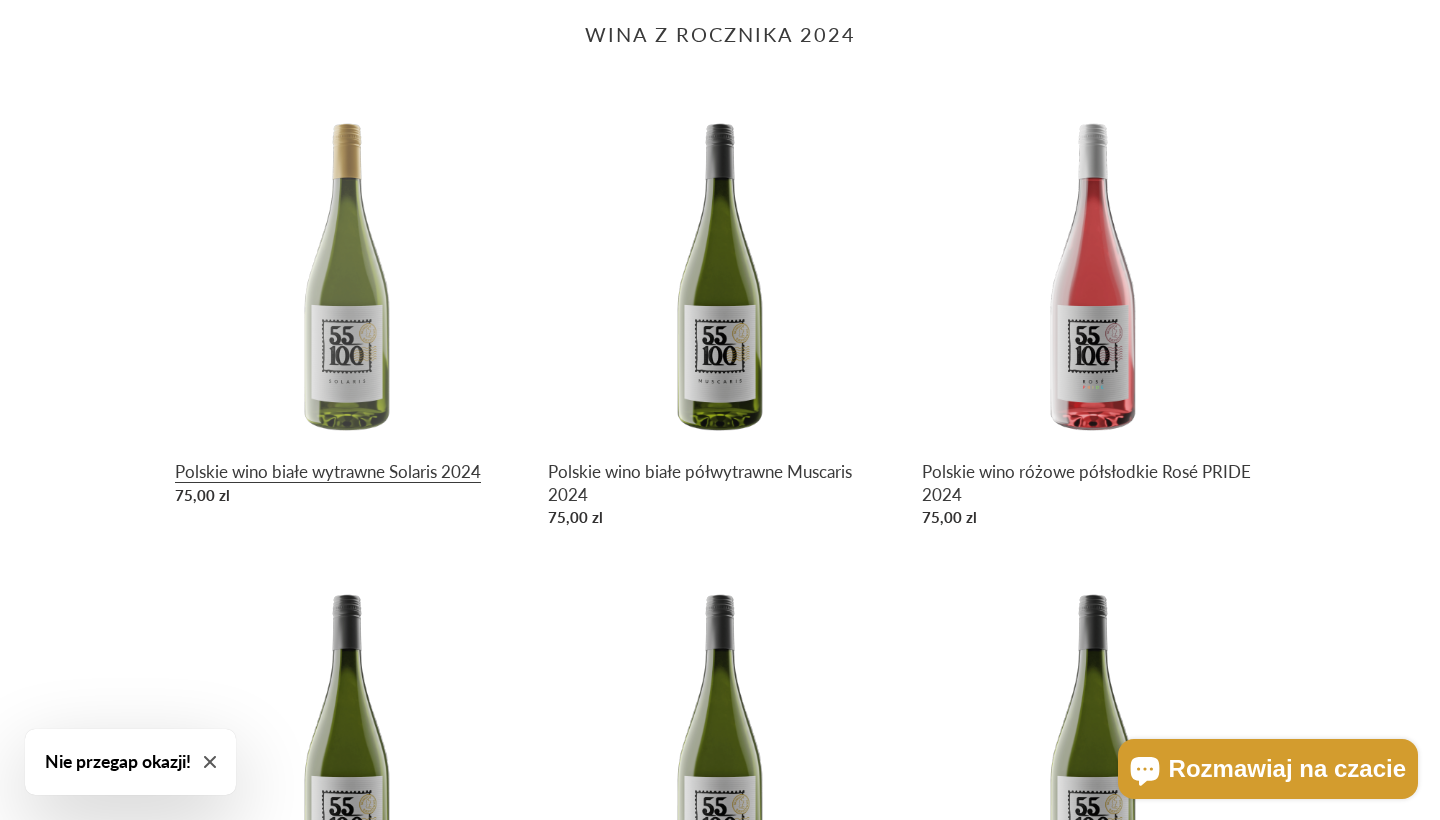click on "Polskie wino białe wytrawne Solaris 2024" at bounding box center [346, 307] 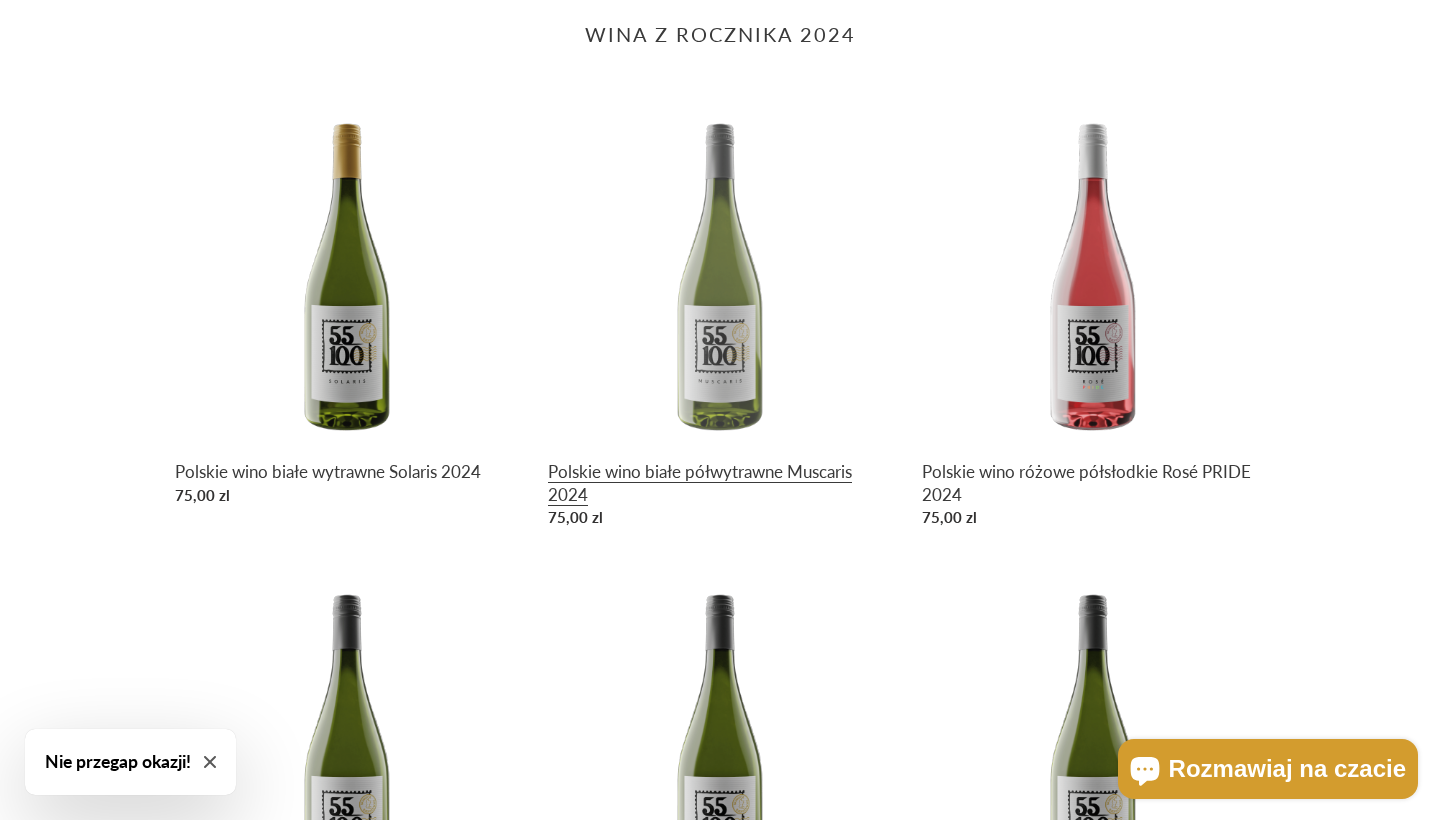 click on "Polskie wino białe półwytrawne Muscaris 2024" at bounding box center [719, 319] 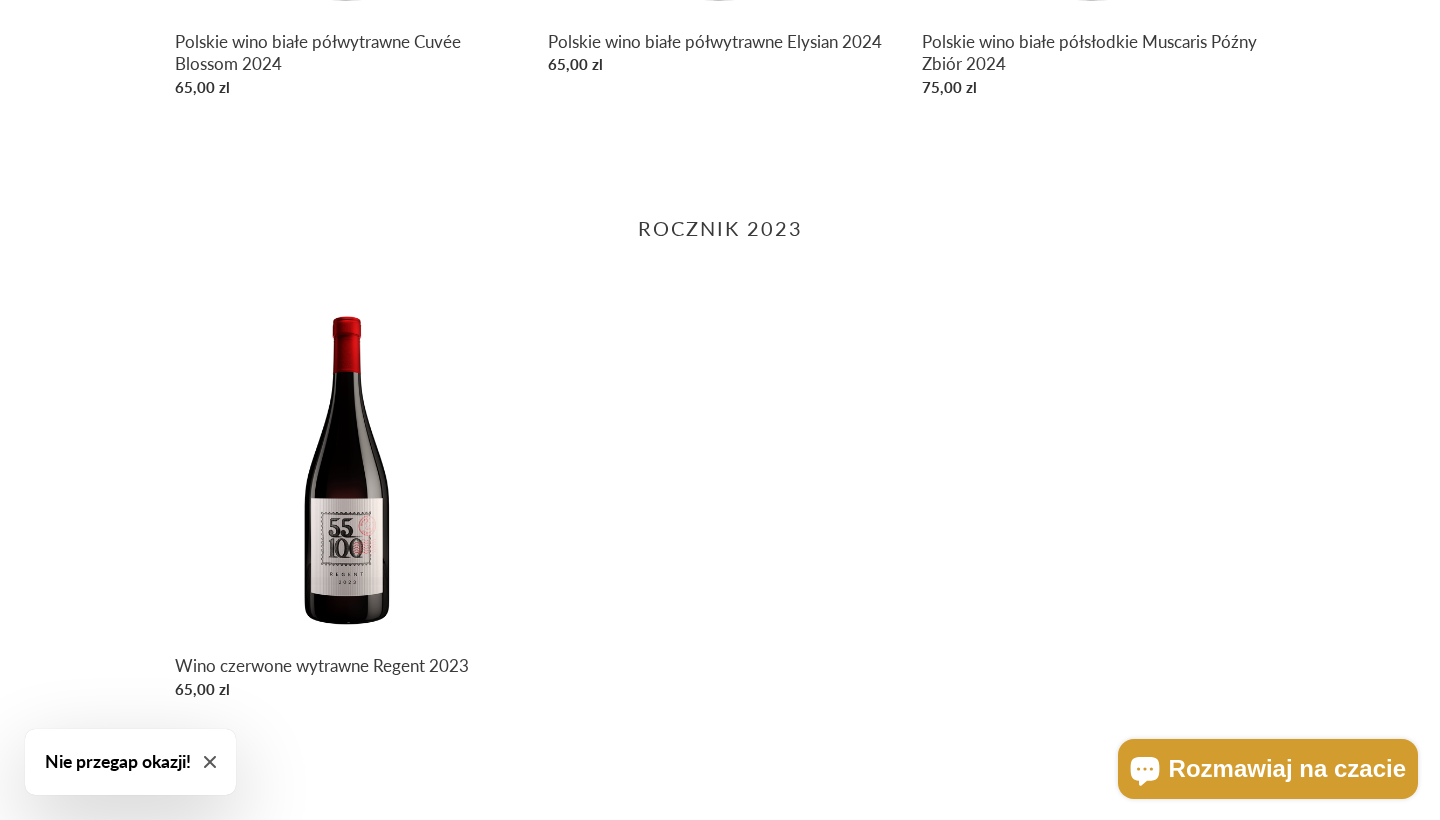 scroll, scrollTop: 1721, scrollLeft: 0, axis: vertical 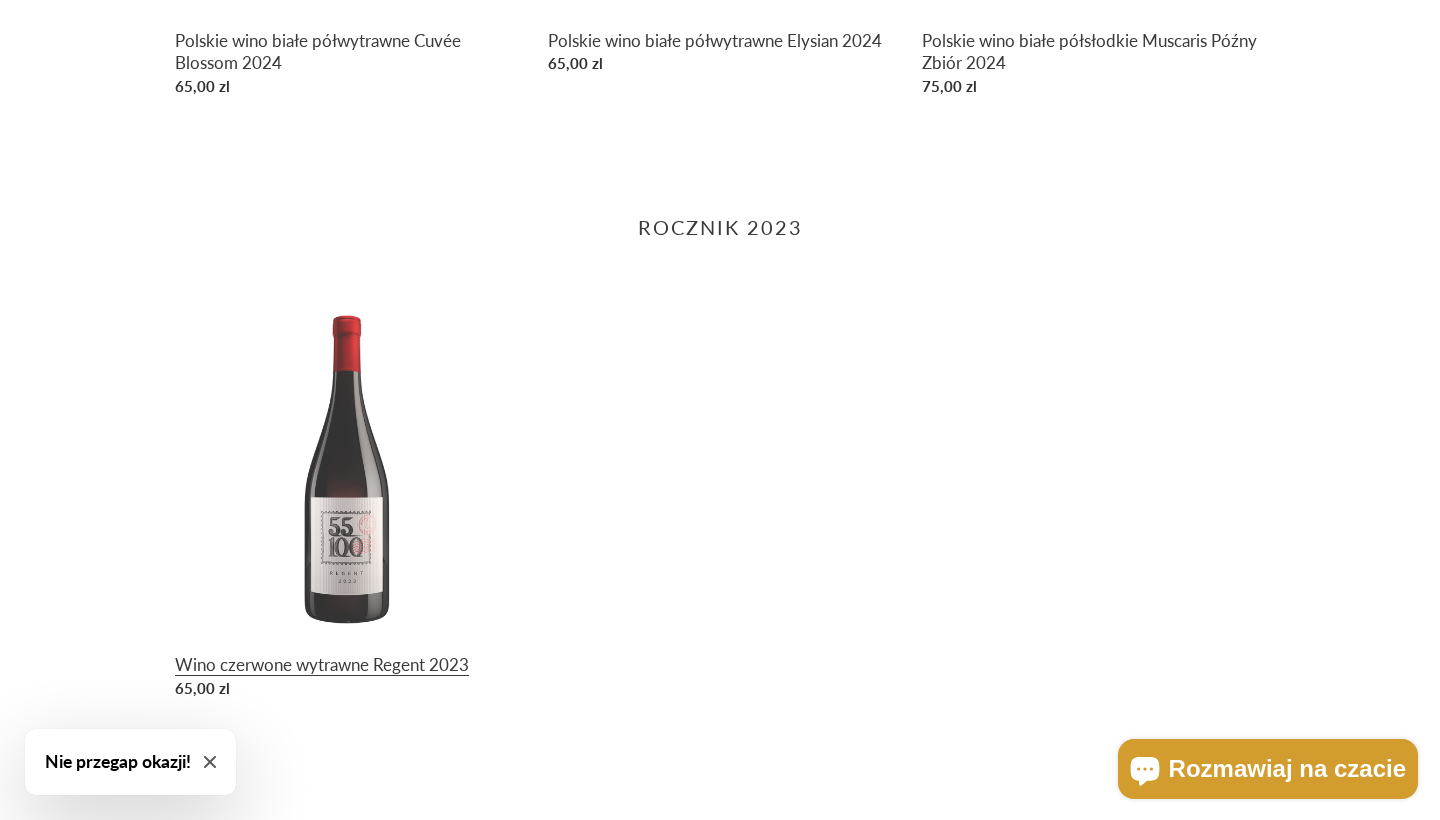 click on "Wino czerwone wytrawne Regent 2023" at bounding box center [346, 500] 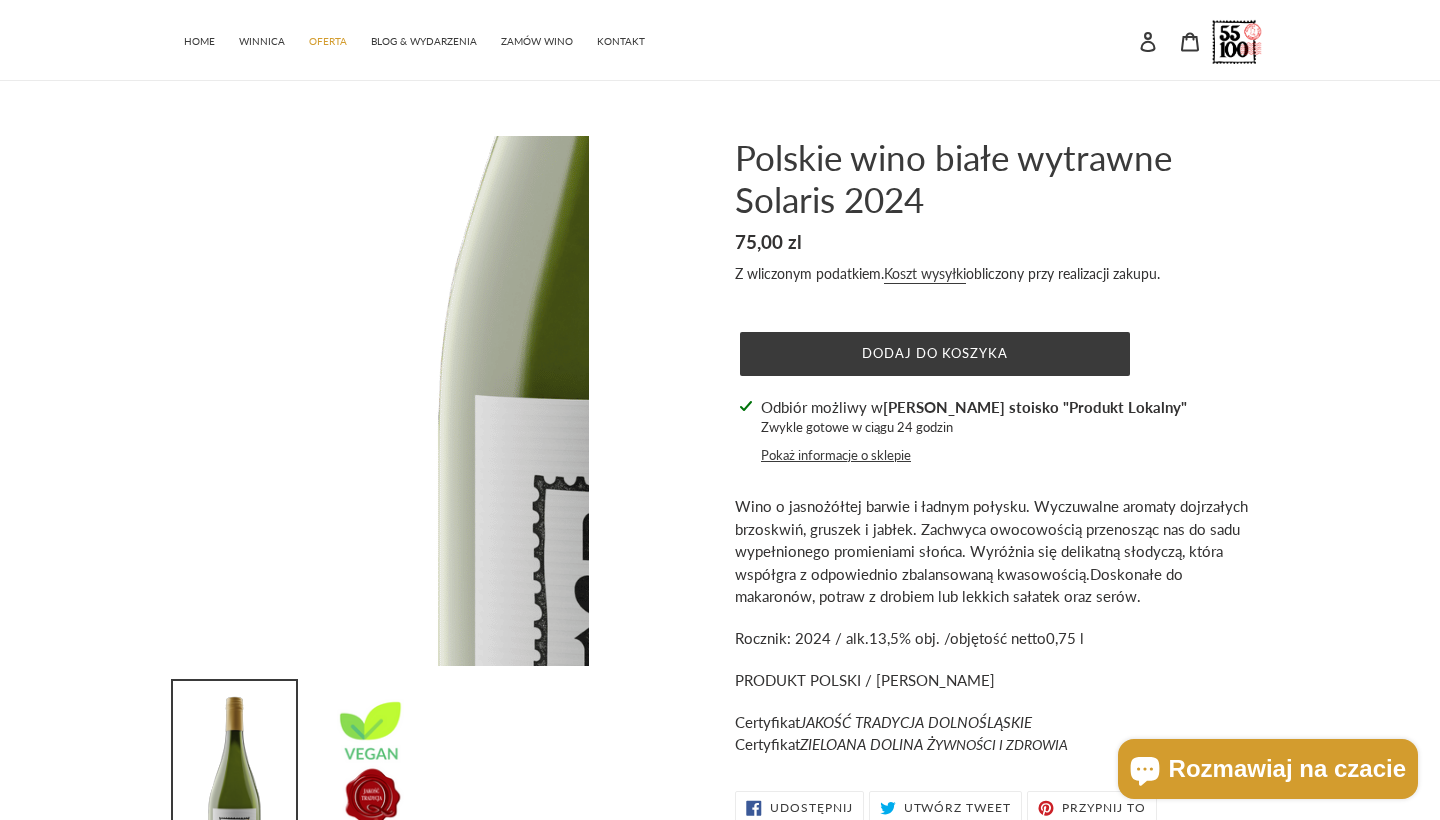 scroll, scrollTop: 0, scrollLeft: 0, axis: both 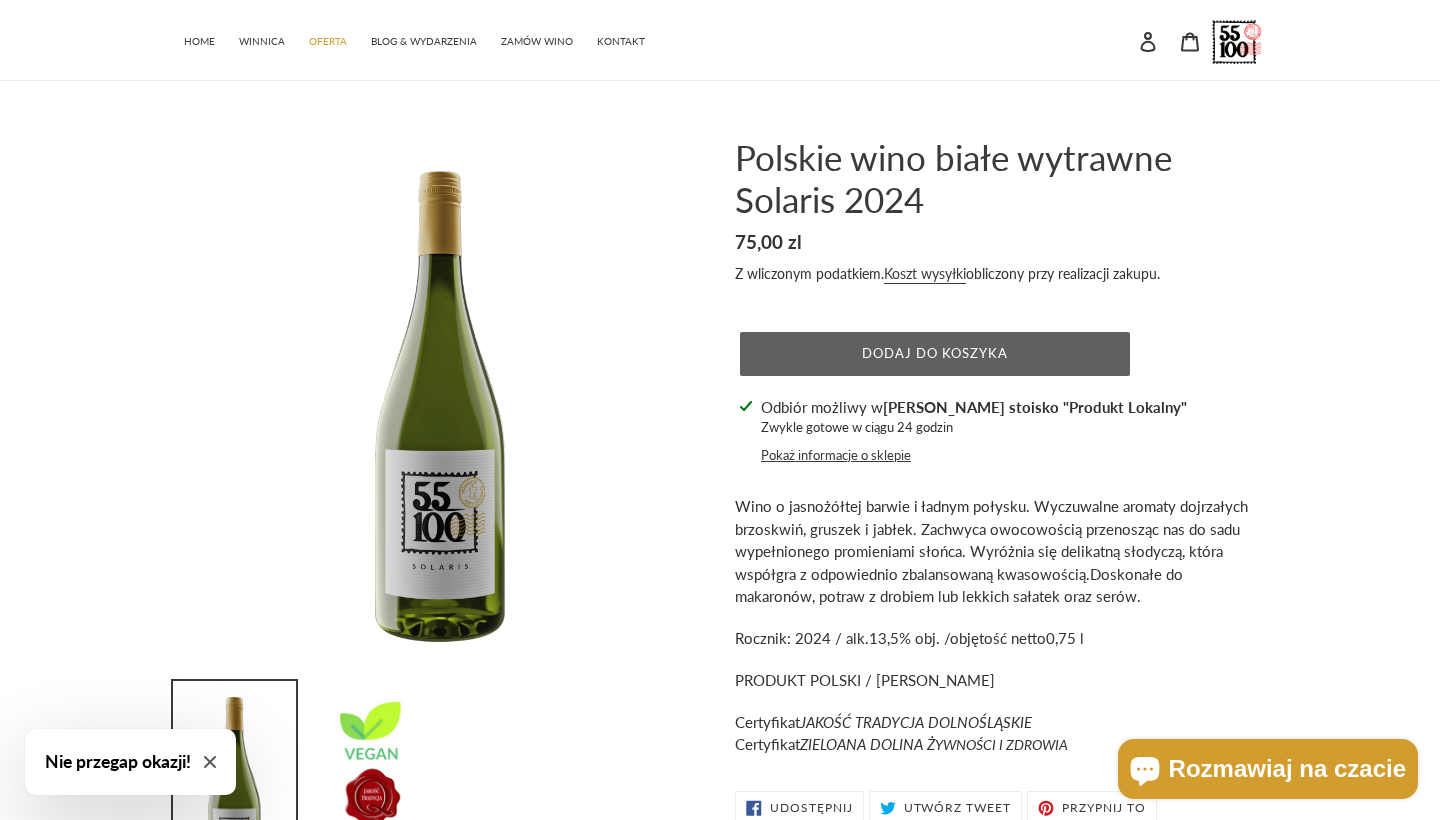 click on "Dodaj do koszyka" at bounding box center (935, 354) 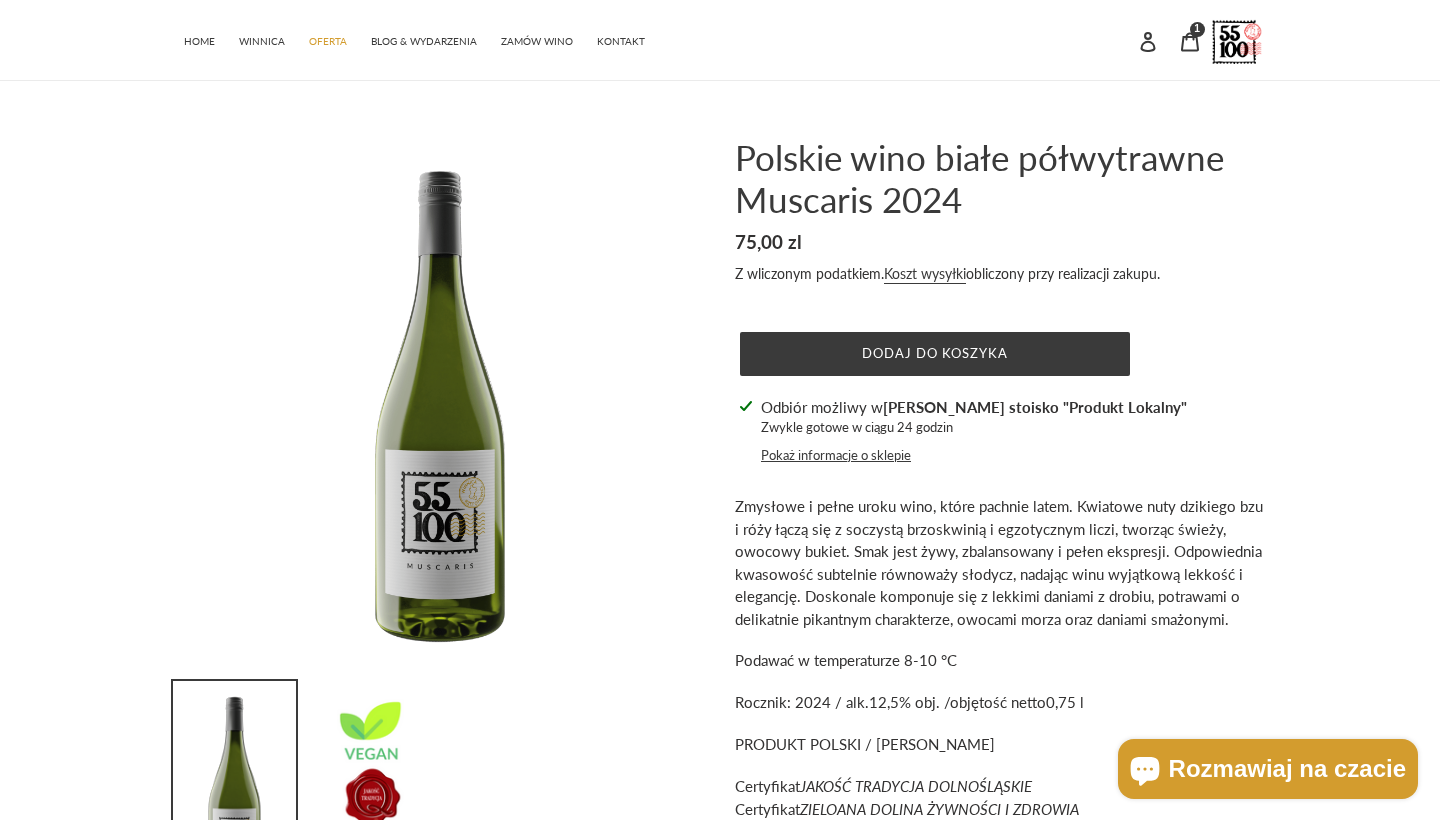 scroll, scrollTop: 0, scrollLeft: 0, axis: both 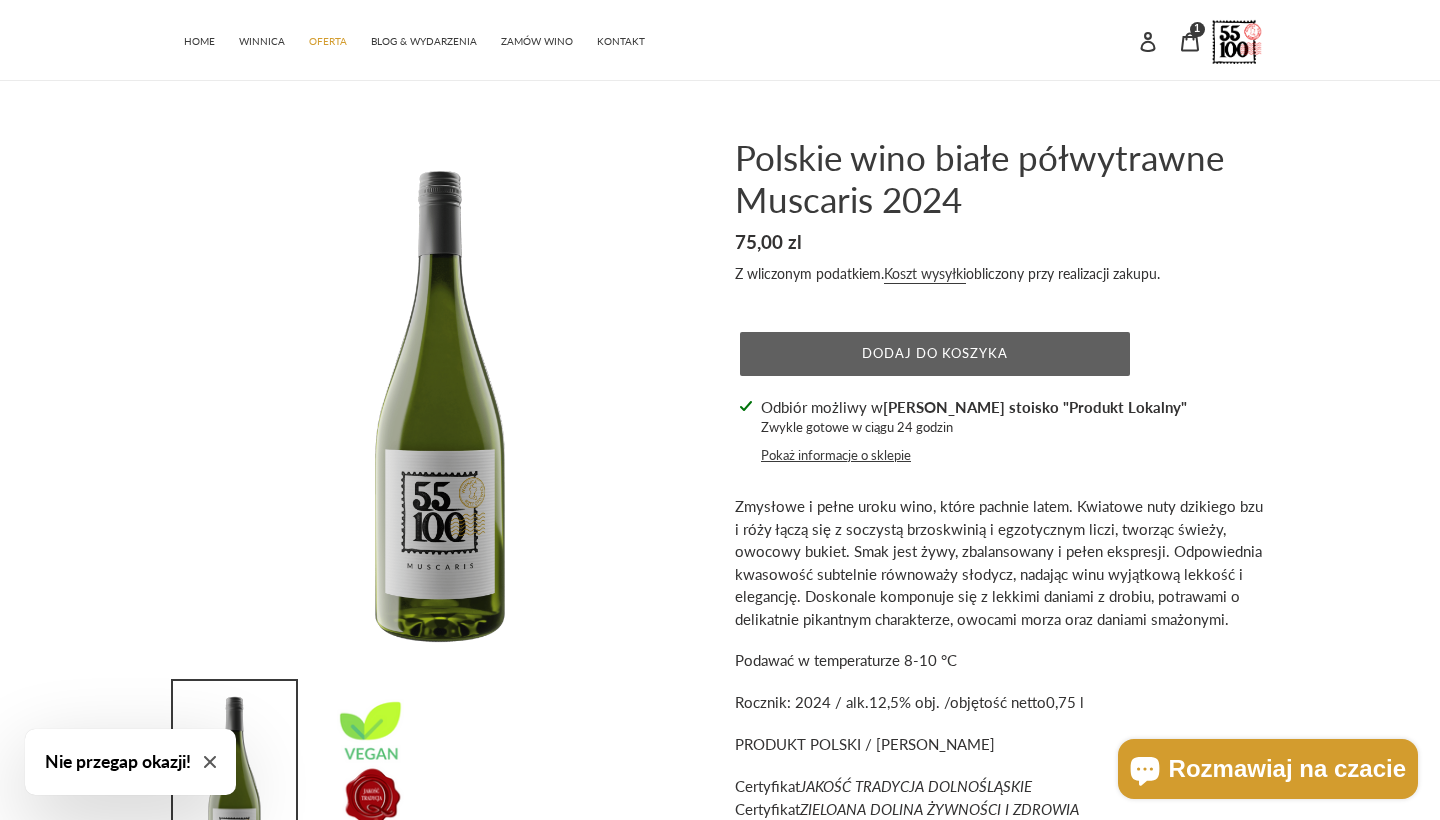 click on "Dodaj do koszyka" at bounding box center (935, 353) 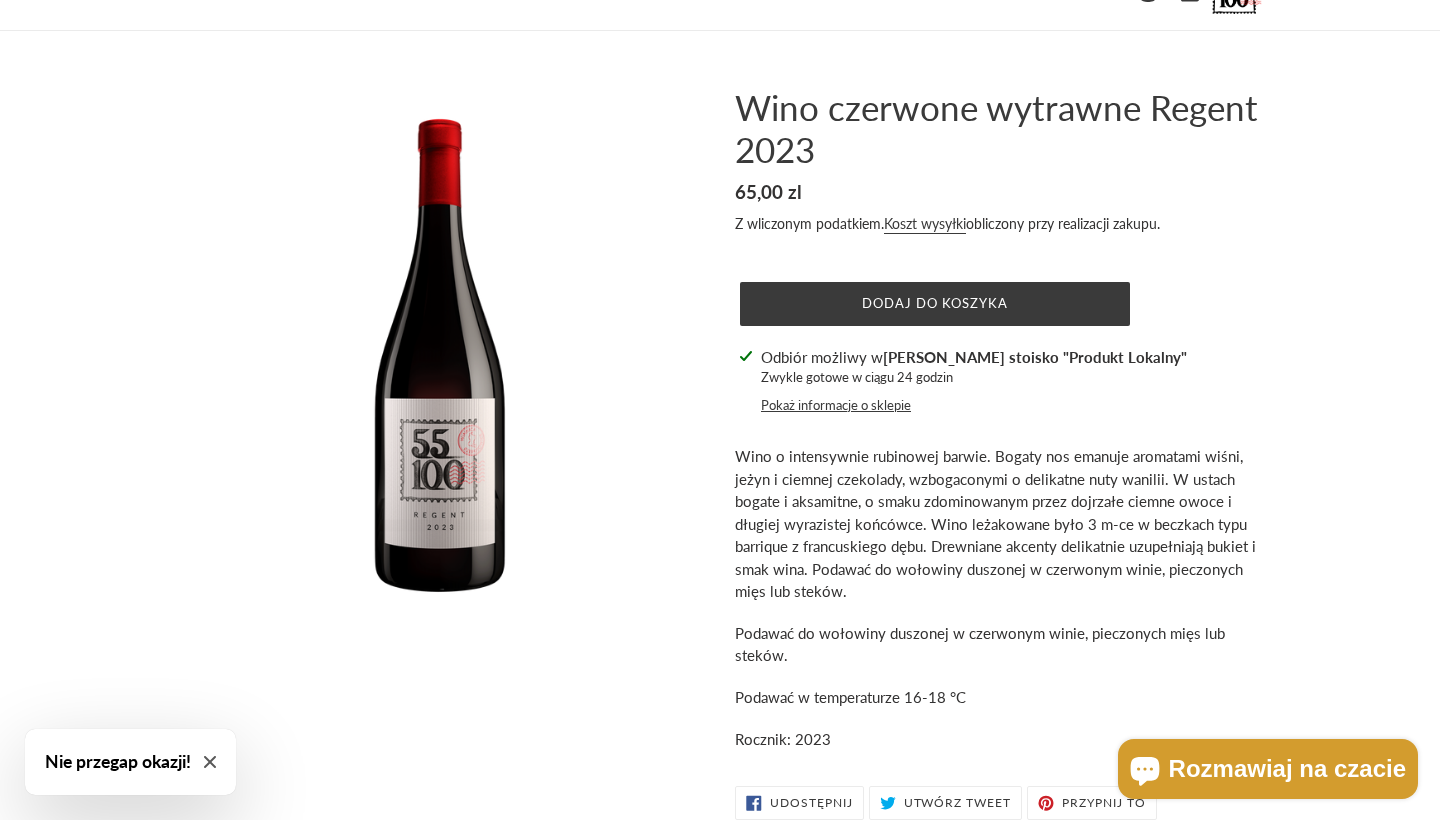 scroll, scrollTop: 49, scrollLeft: 0, axis: vertical 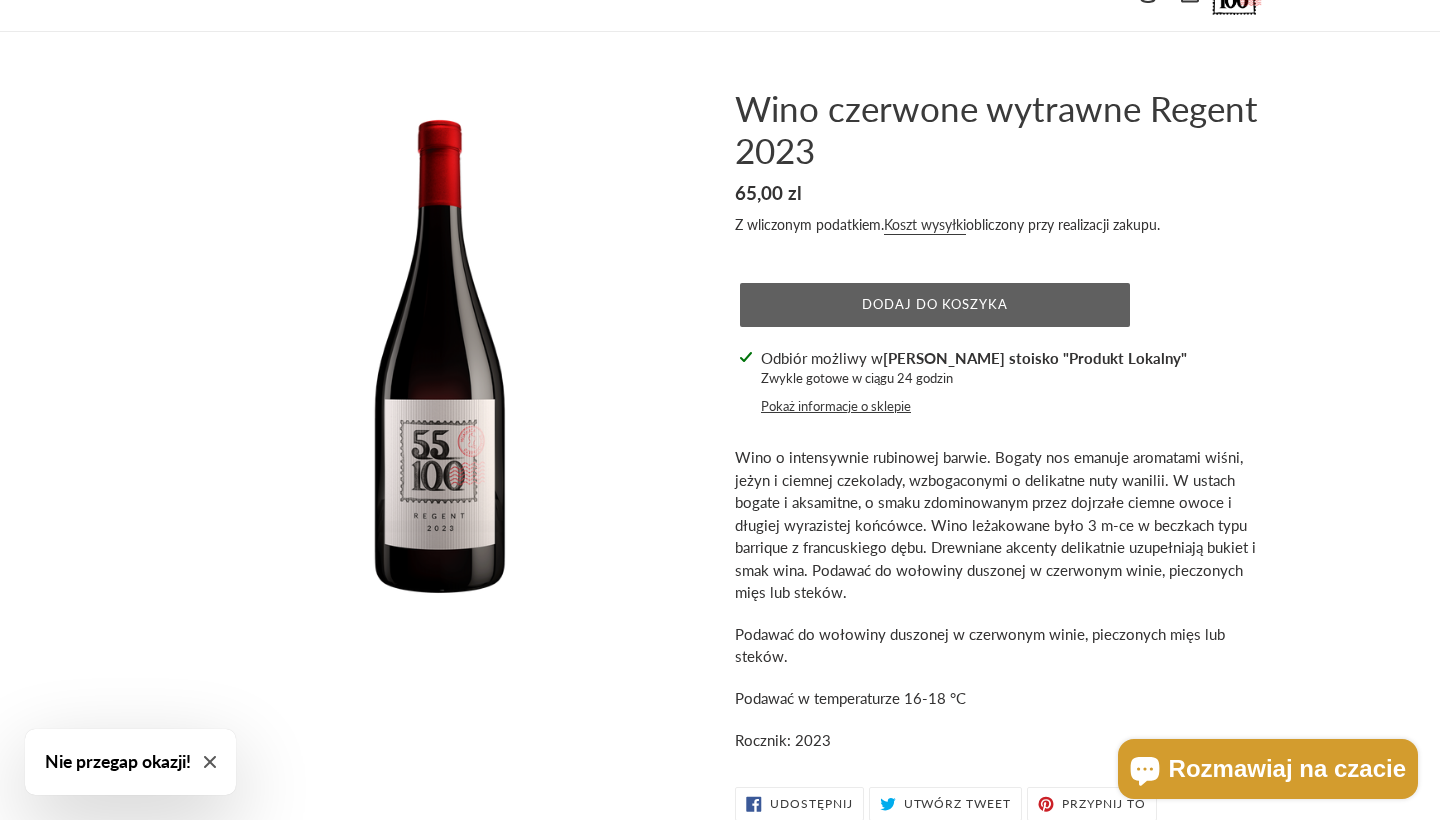 click on "Dodaj do koszyka" at bounding box center [935, 304] 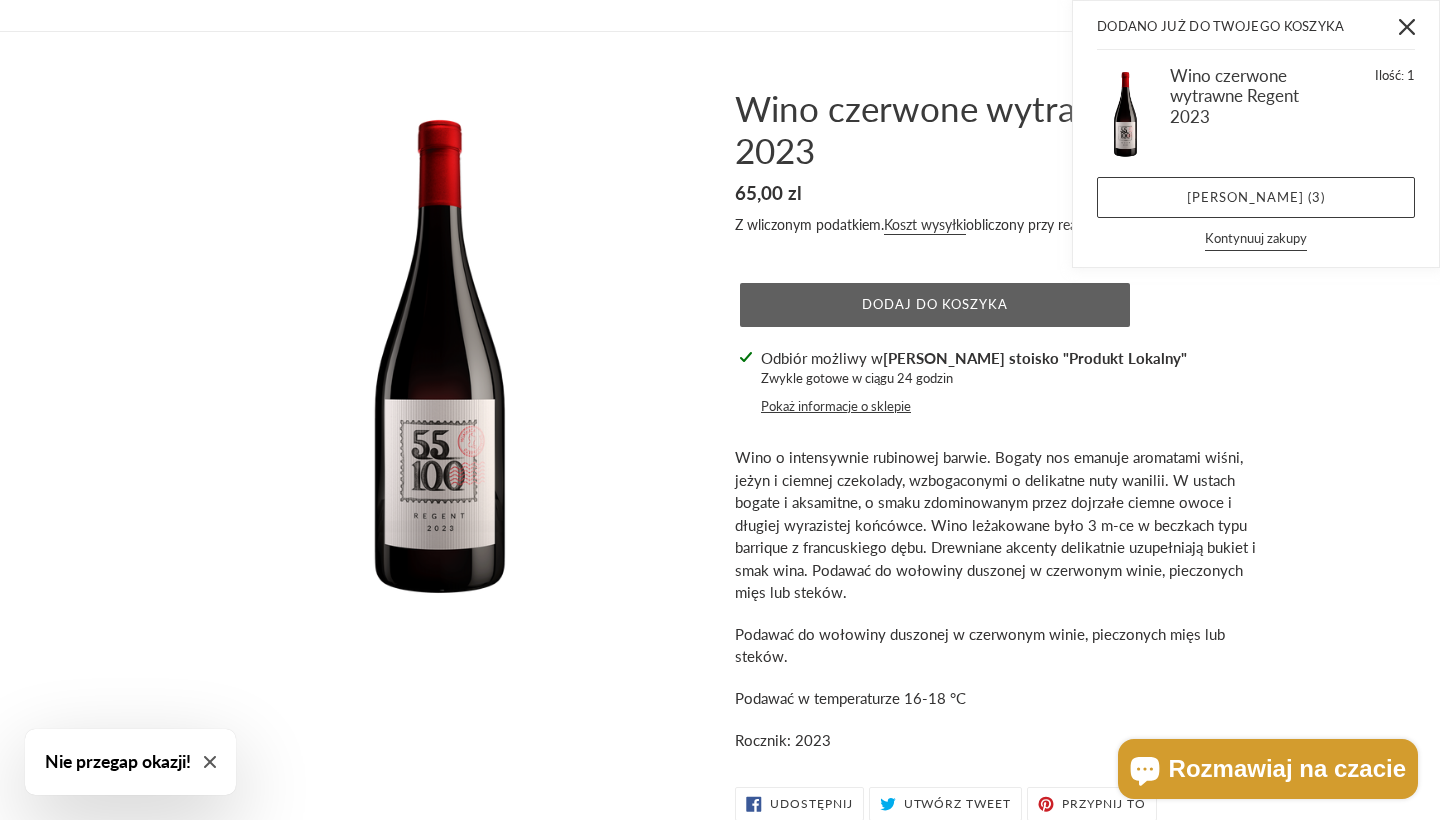 click on "Dodaj do koszyka" at bounding box center (935, 304) 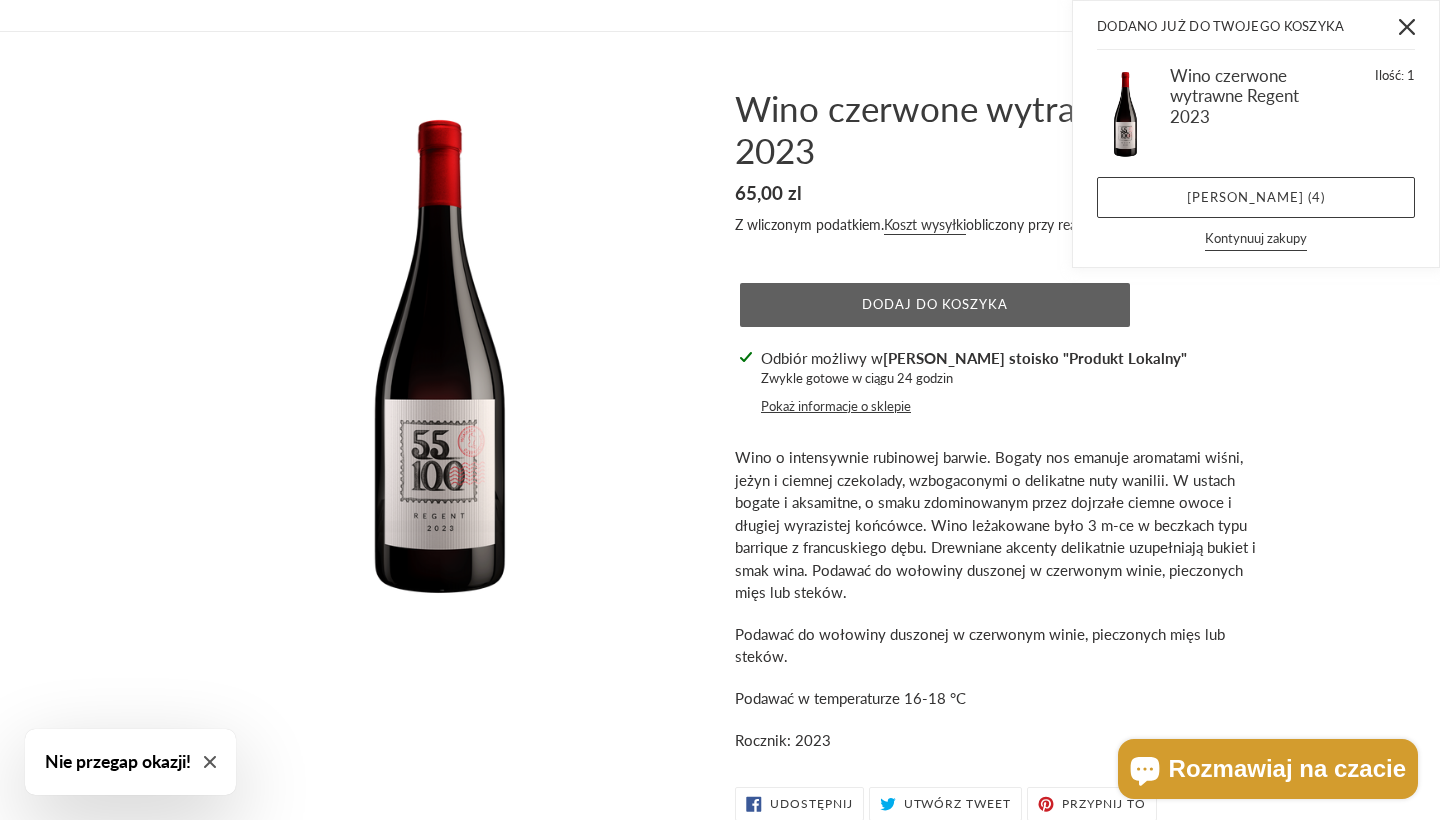 click on "Dodaj do koszyka" at bounding box center (935, 304) 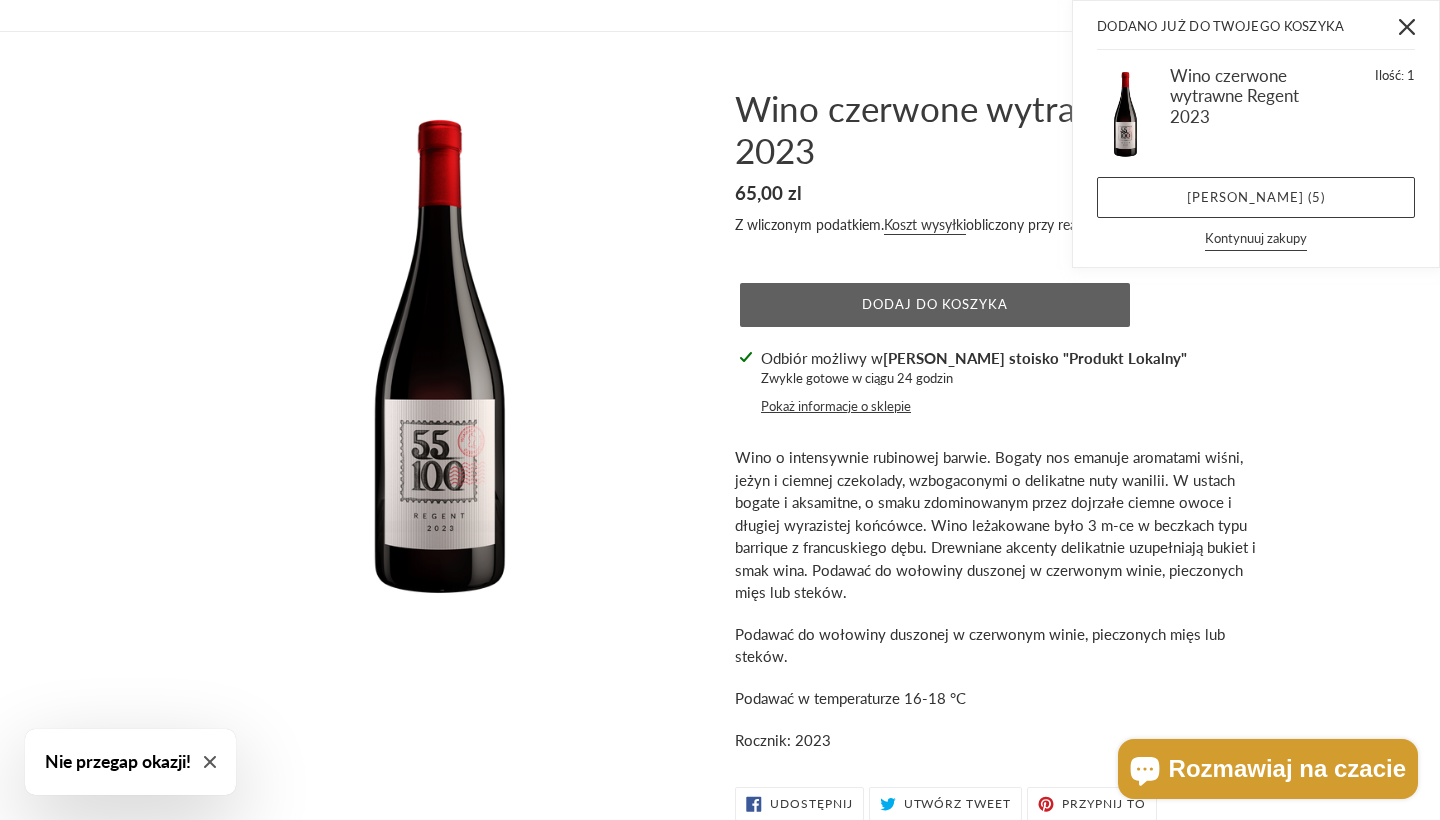 click on "Dodaj do koszyka" at bounding box center (935, 304) 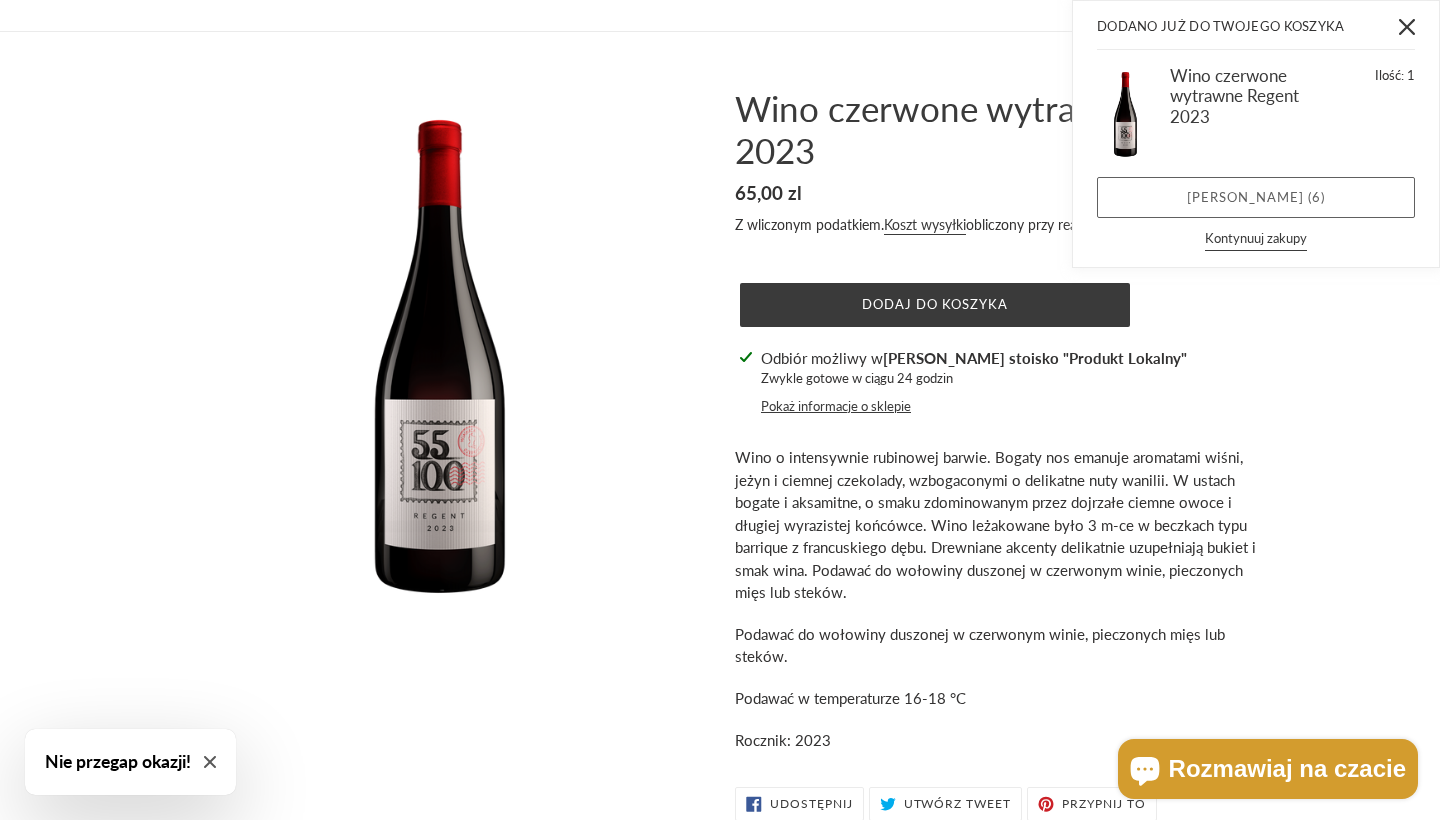 click on "Zobacz koszyk ( 6 )" at bounding box center (1256, 198) 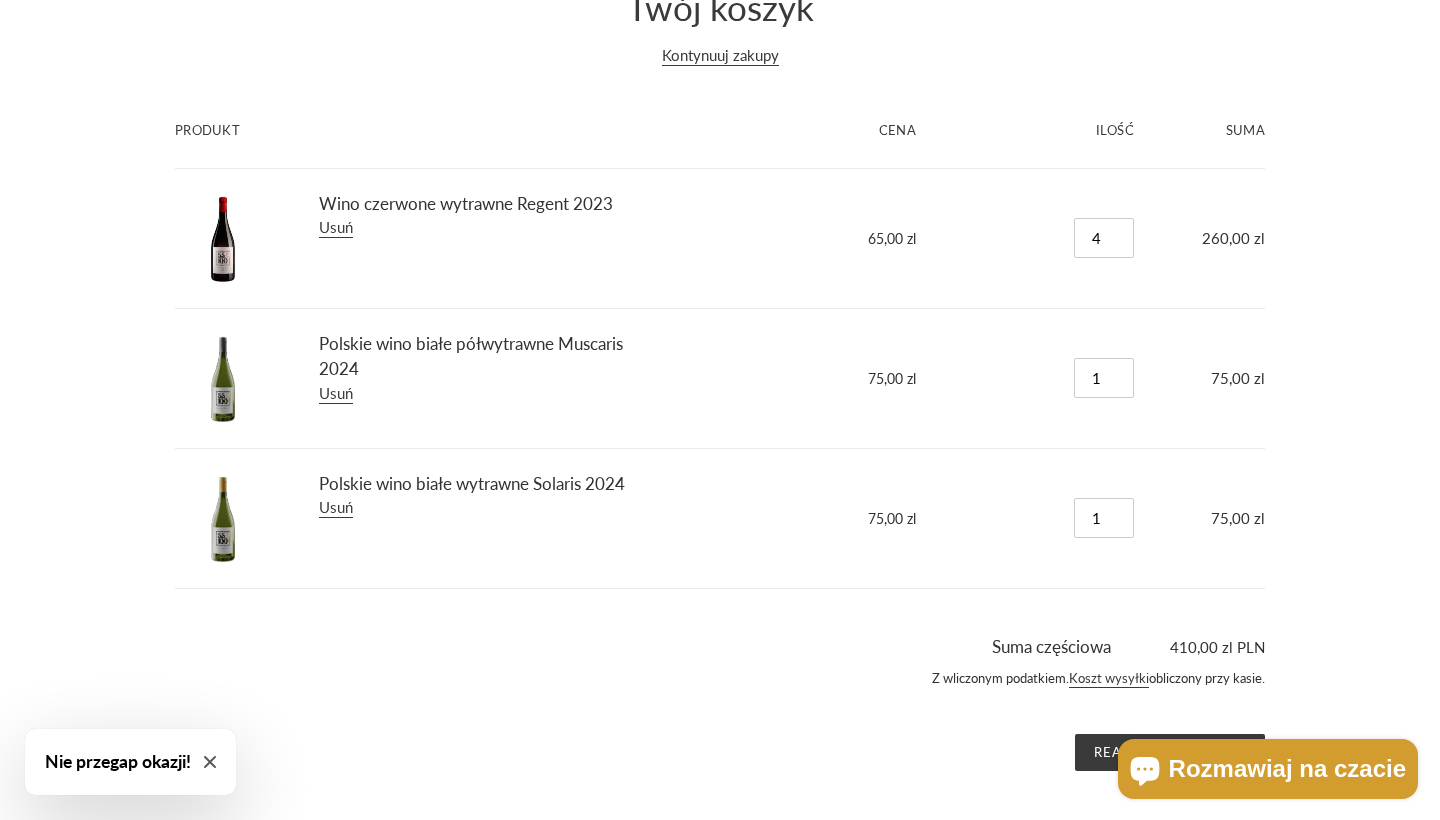 scroll, scrollTop: 172, scrollLeft: 0, axis: vertical 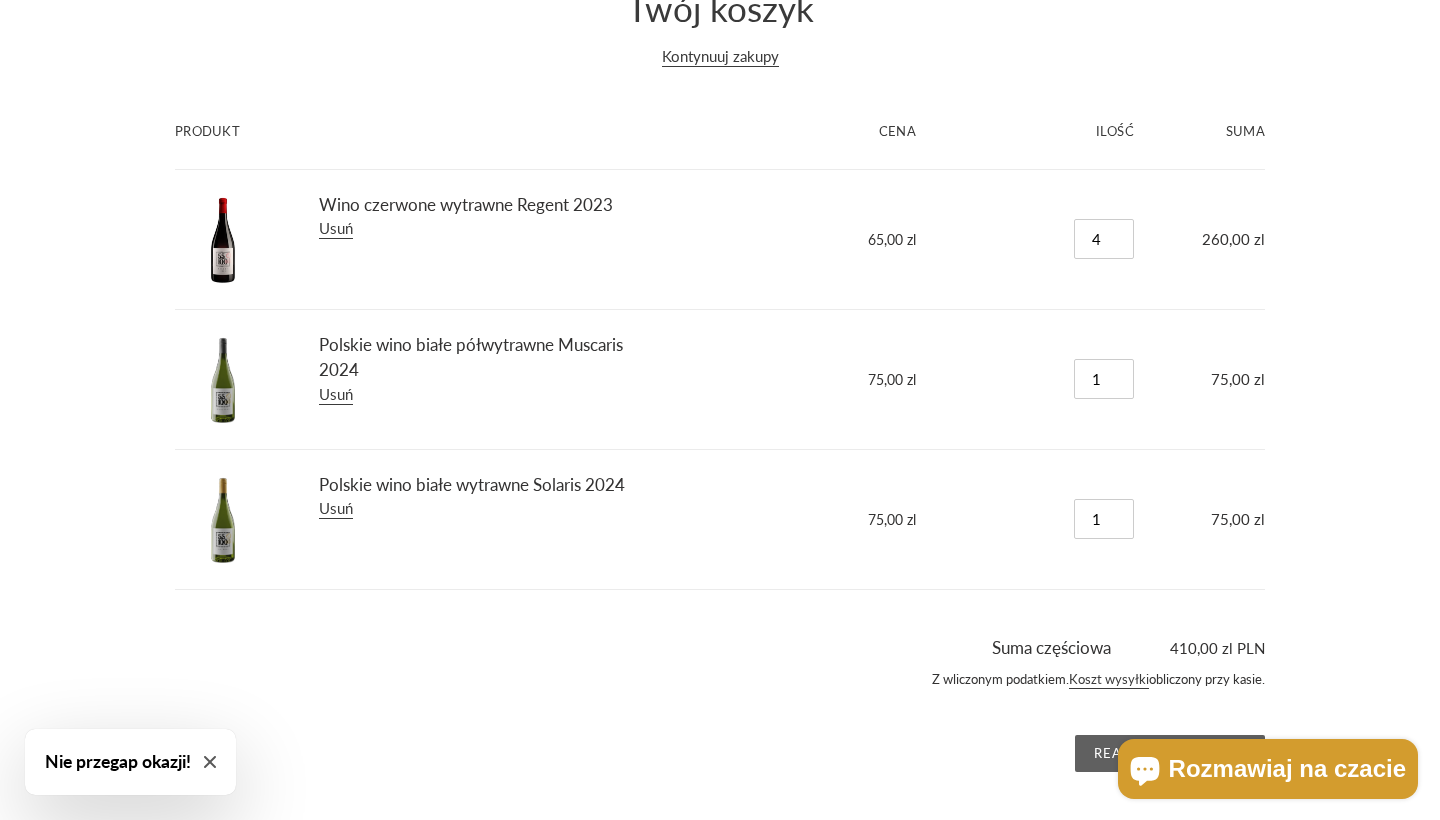 click on "Realizacja zakupu" at bounding box center (1170, 754) 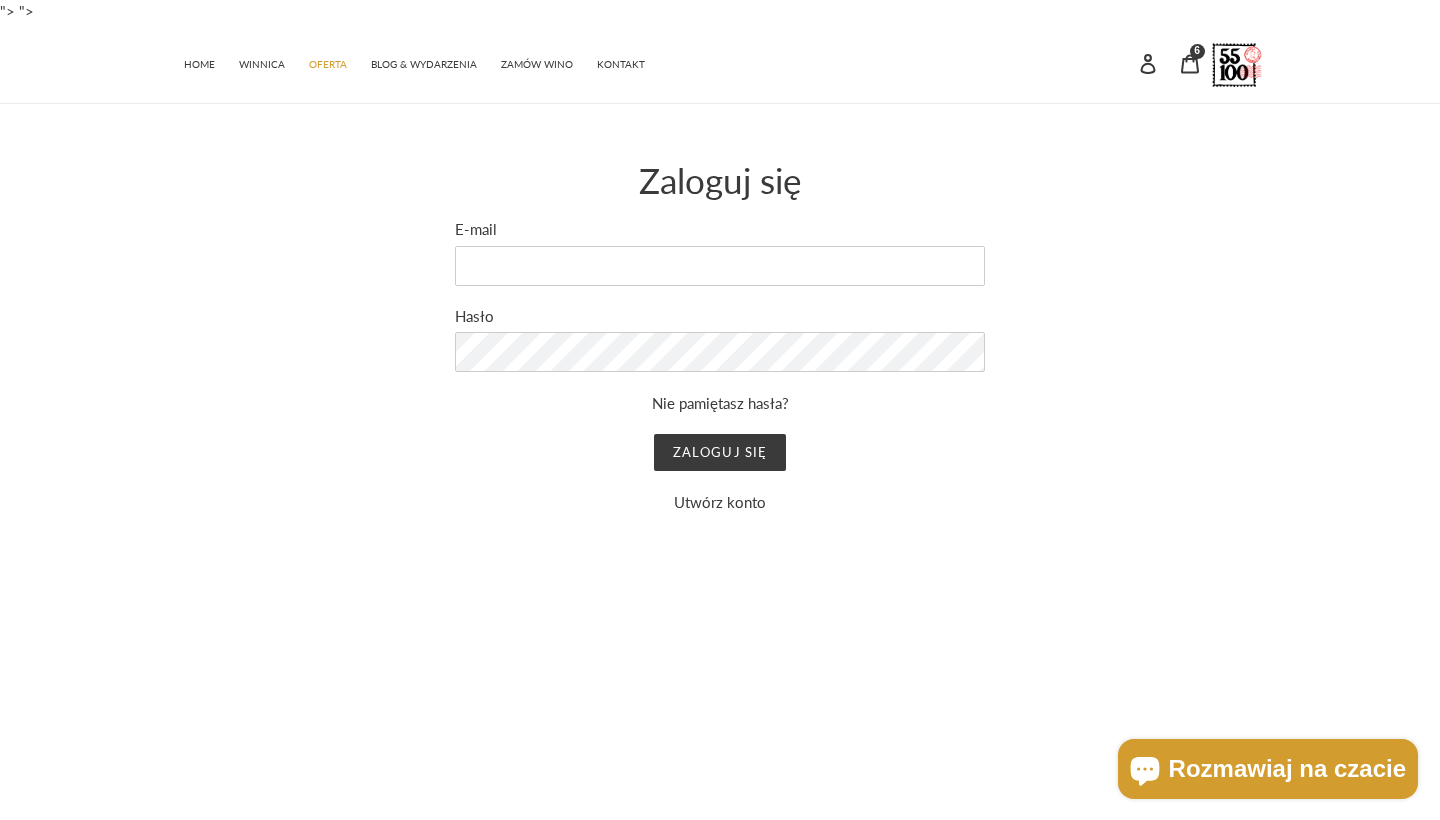 scroll, scrollTop: 0, scrollLeft: 0, axis: both 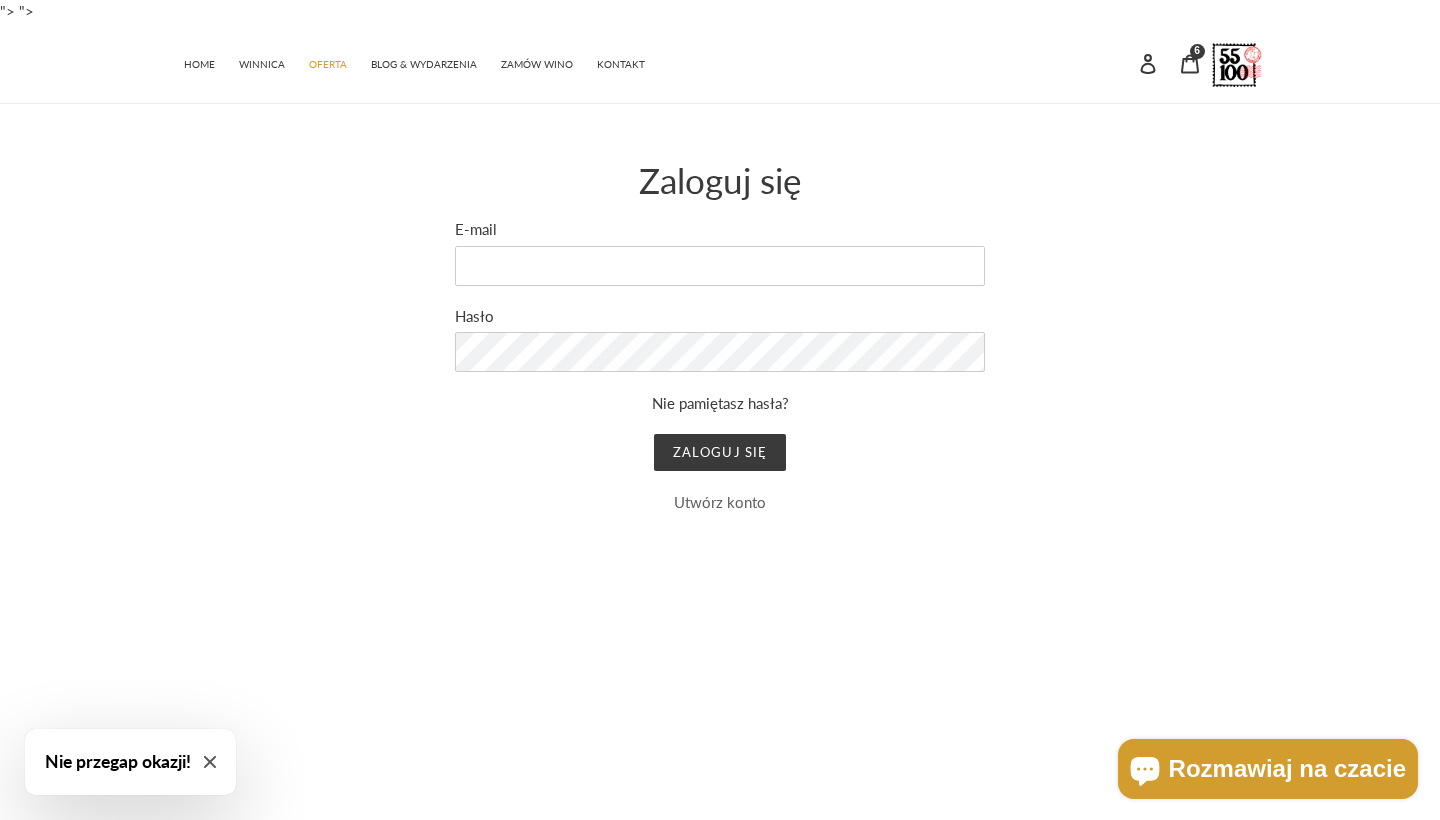 click on "Utwórz konto" at bounding box center (720, 502) 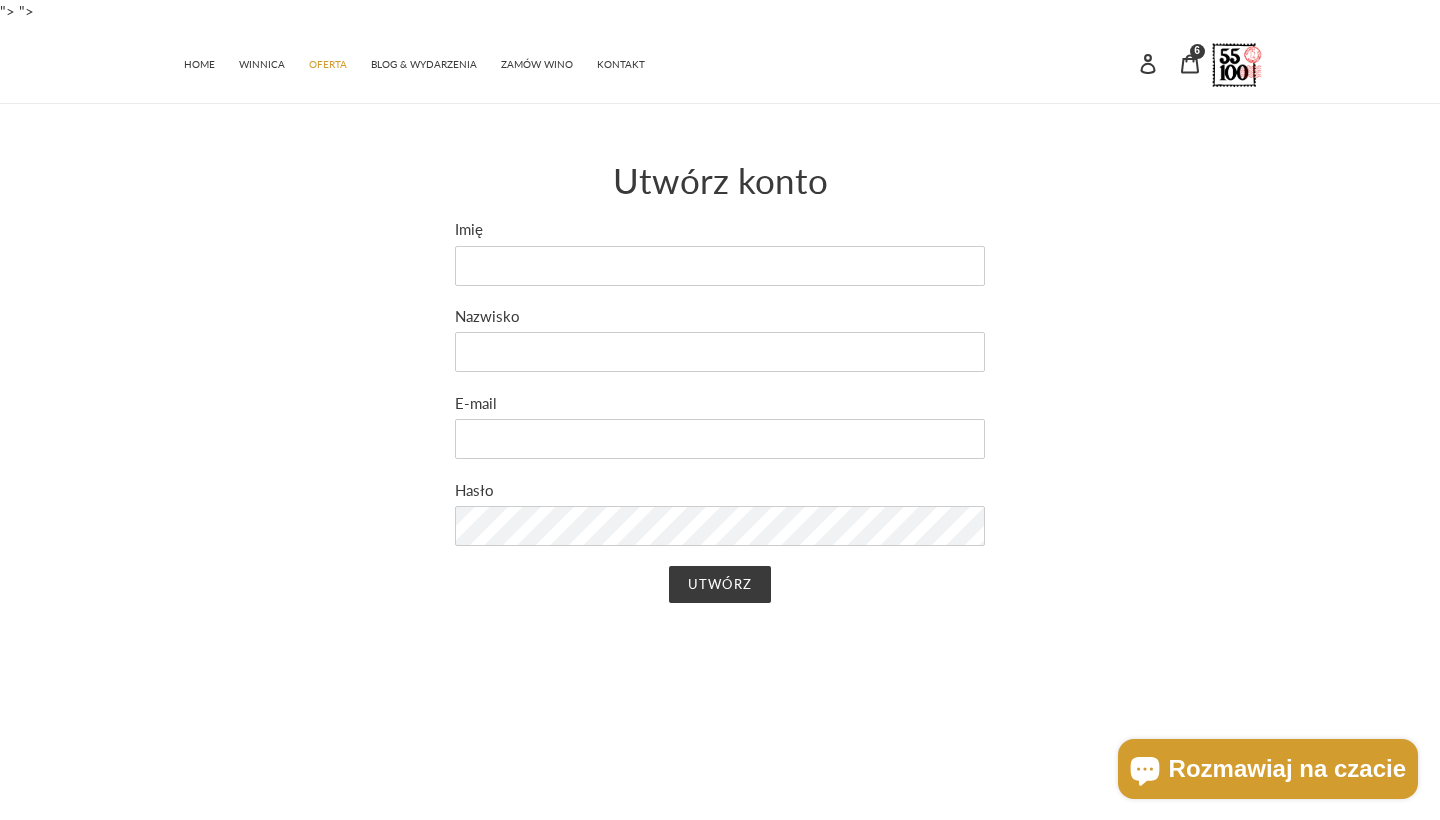 scroll, scrollTop: 0, scrollLeft: 0, axis: both 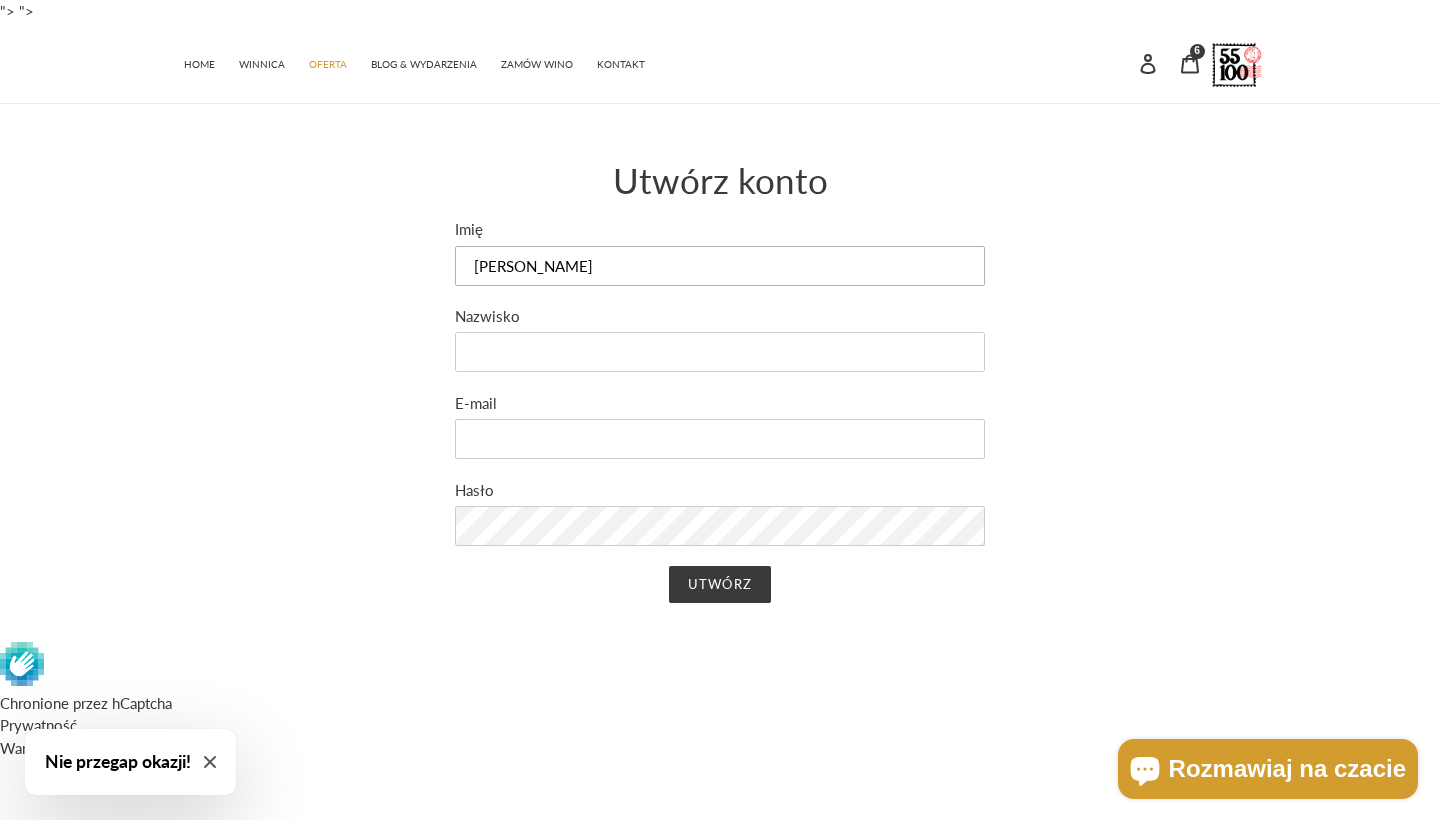 type on "Paul" 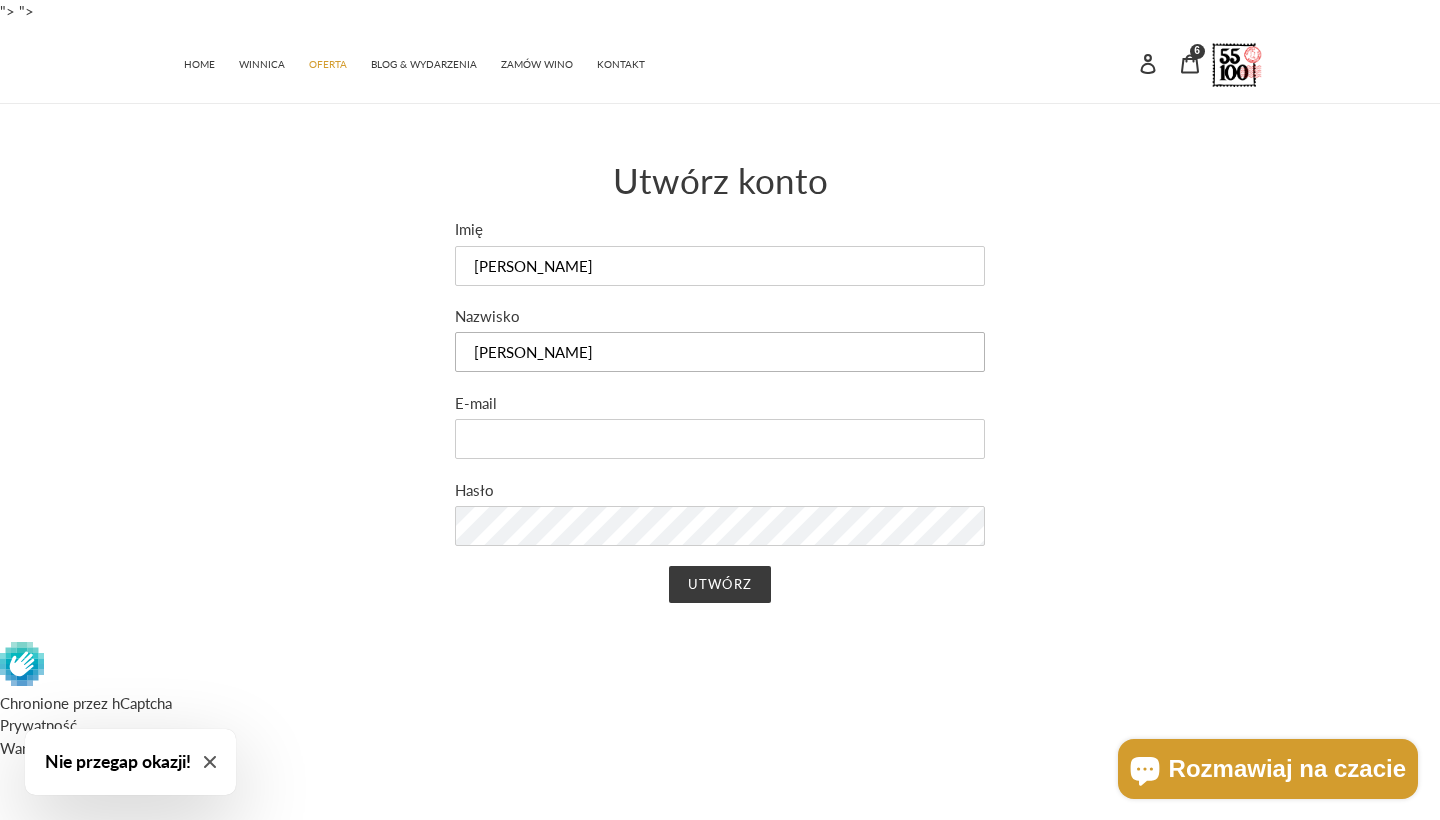 type on "Frank" 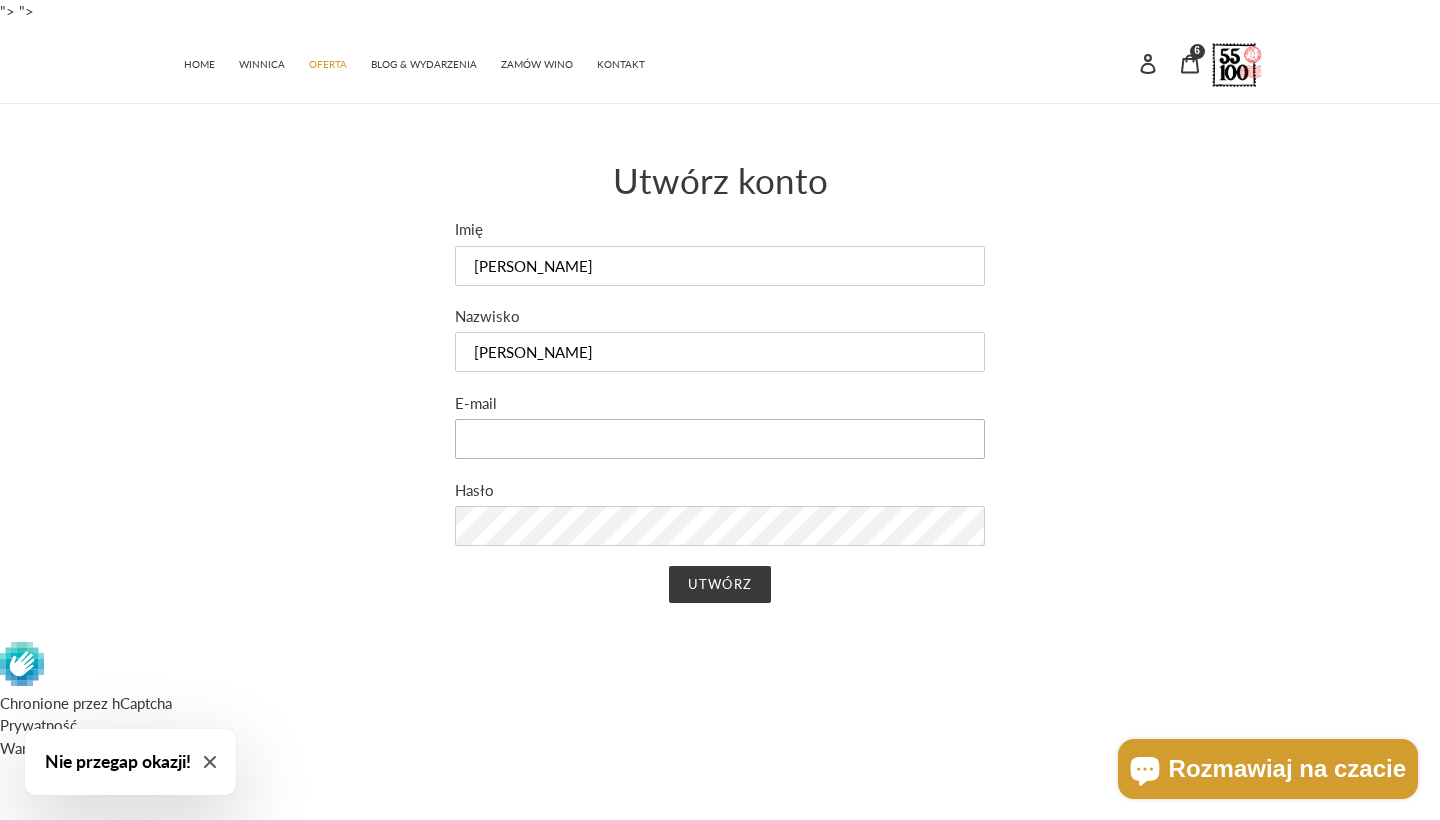 type on "frank.pawel@gmail.com" 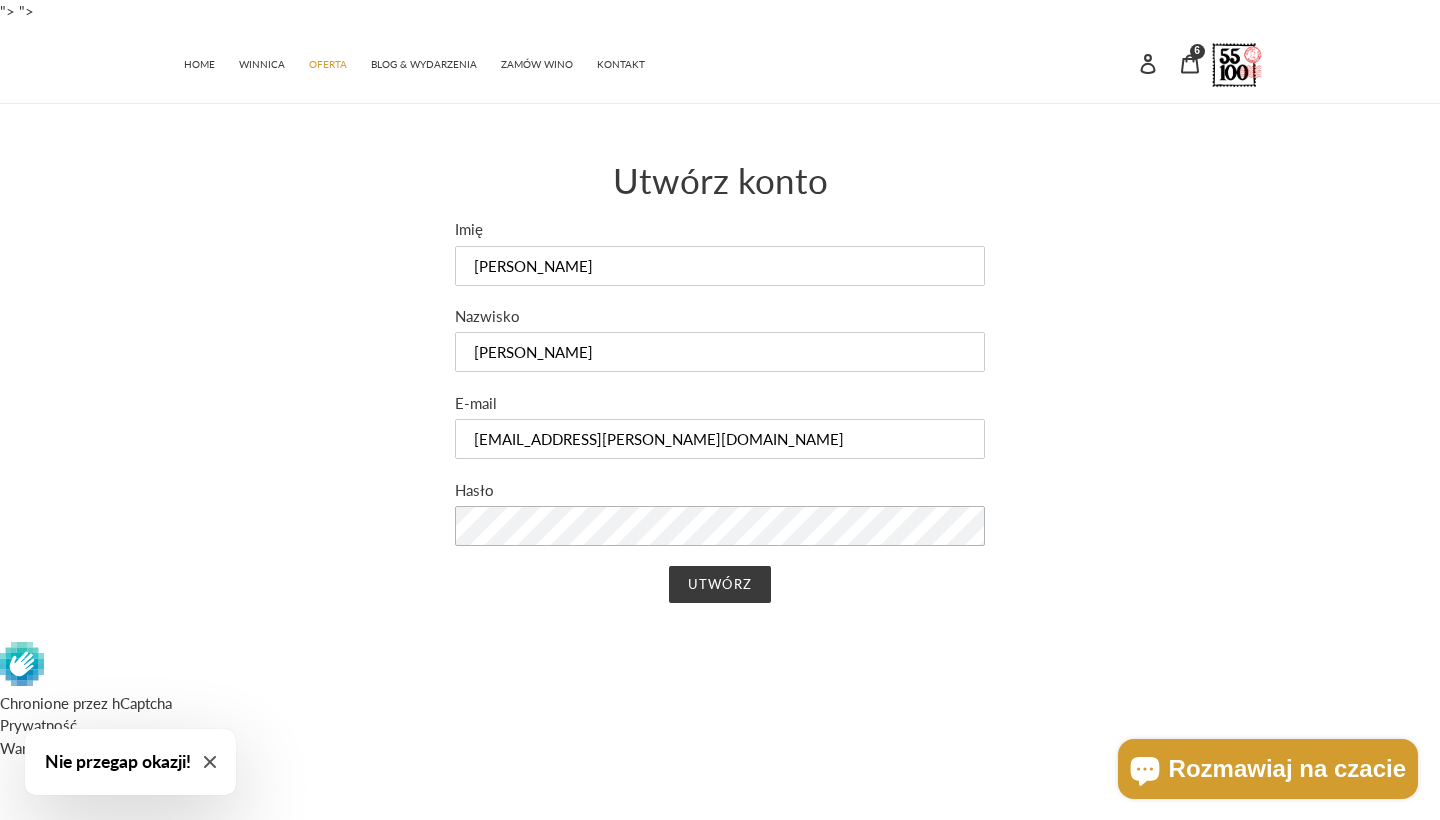 click on "Utwórz" at bounding box center [719, 585] 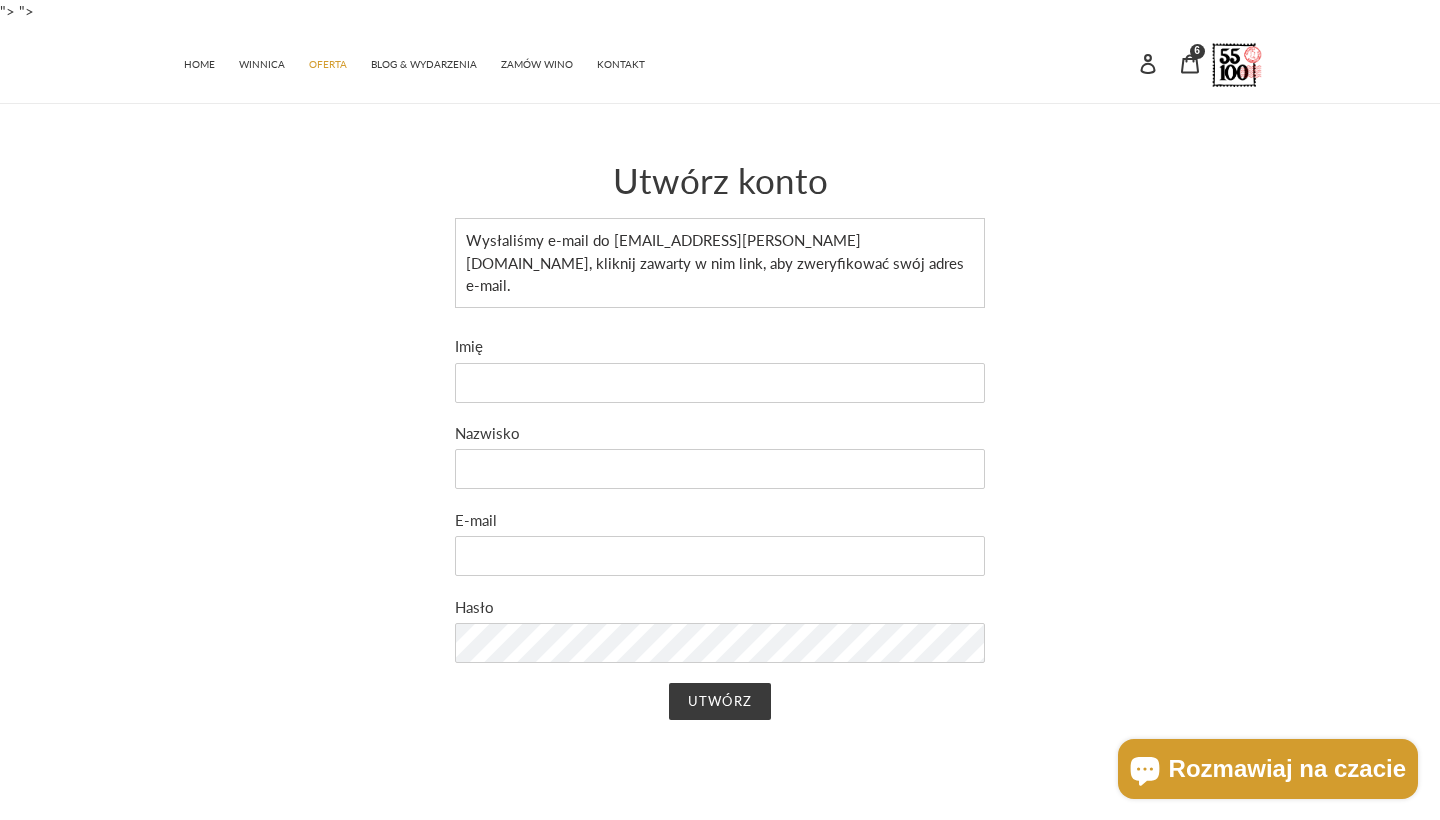 scroll, scrollTop: 0, scrollLeft: 0, axis: both 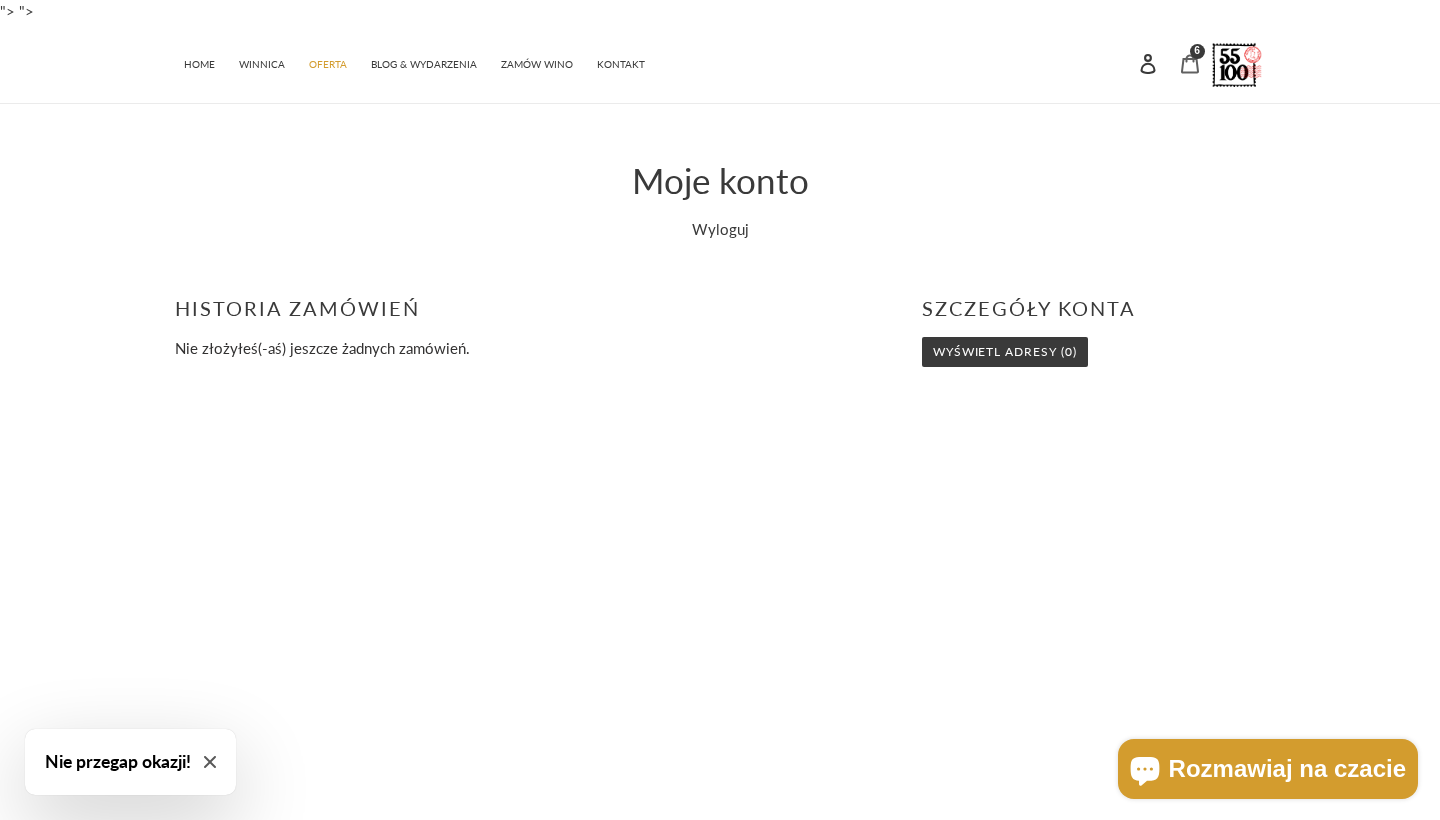 click on "6
pozycje" at bounding box center (1197, 51) 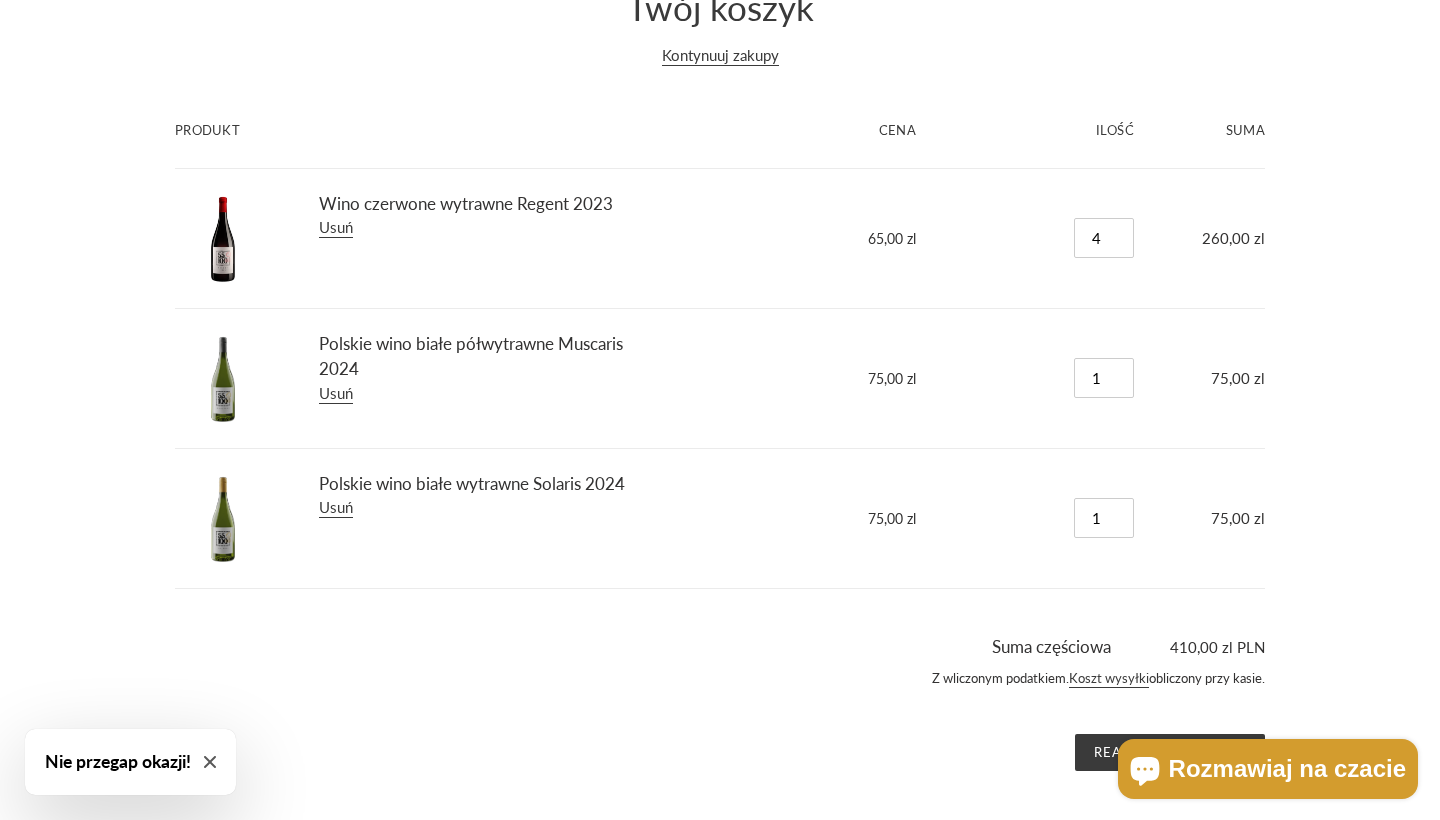 scroll, scrollTop: 172, scrollLeft: 0, axis: vertical 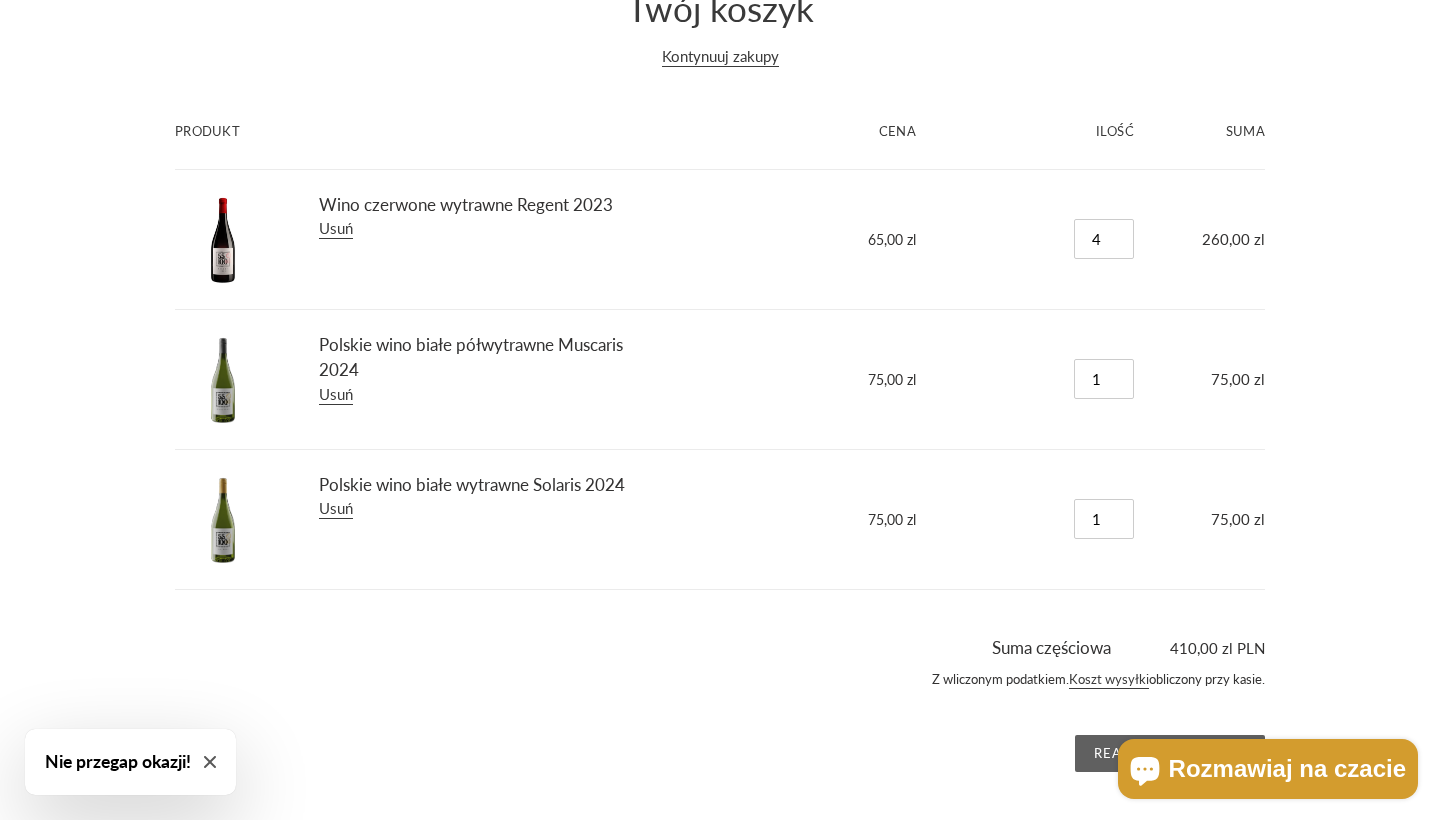 click on "Realizacja zakupu" at bounding box center (1170, 754) 